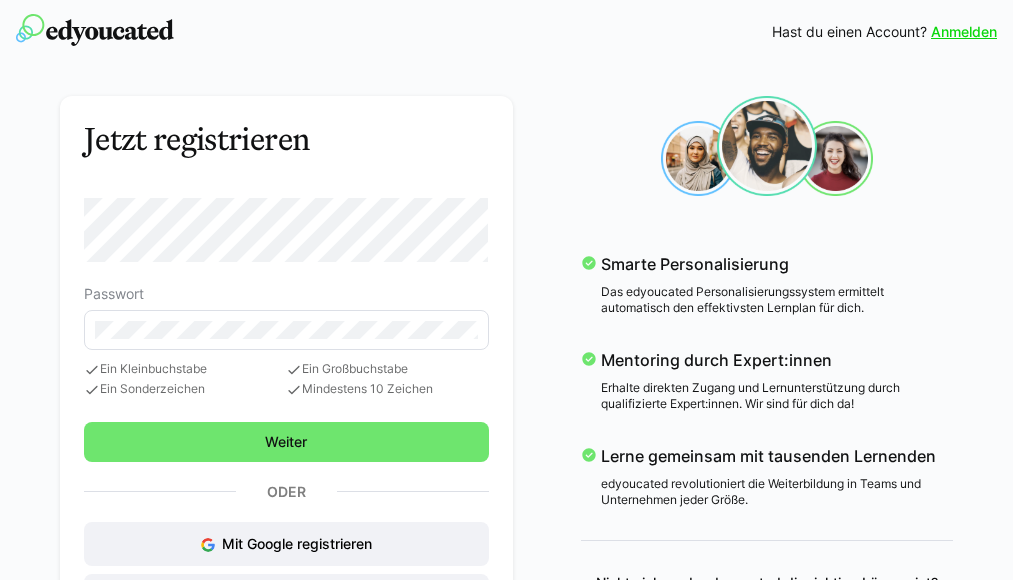 scroll, scrollTop: 0, scrollLeft: 0, axis: both 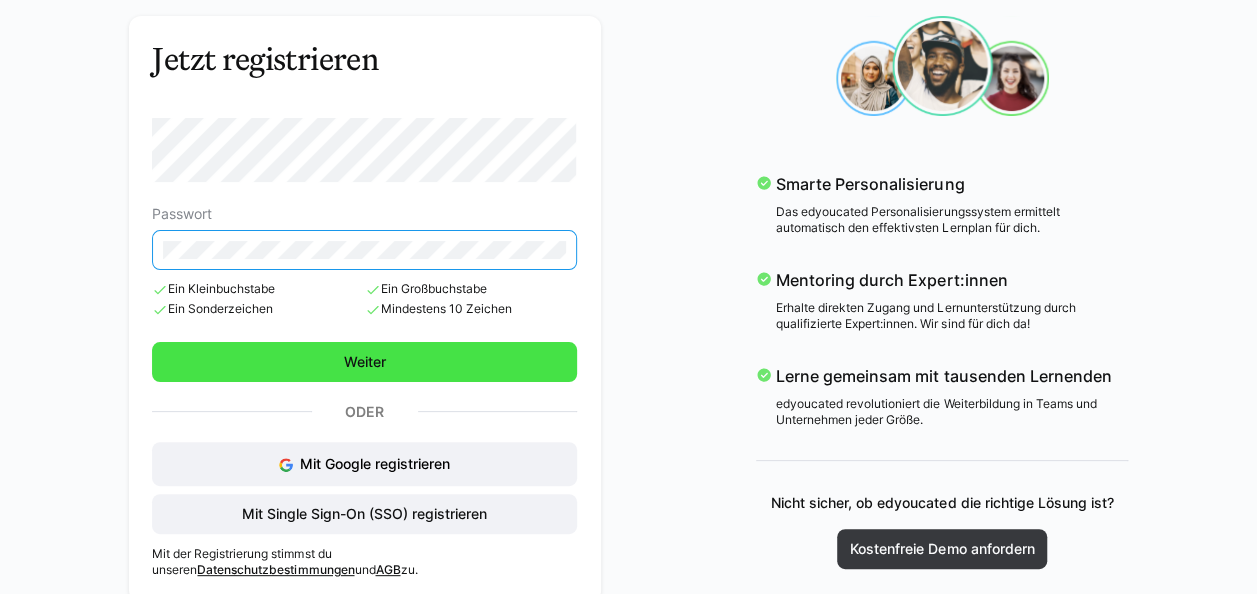 click on "Weiter" 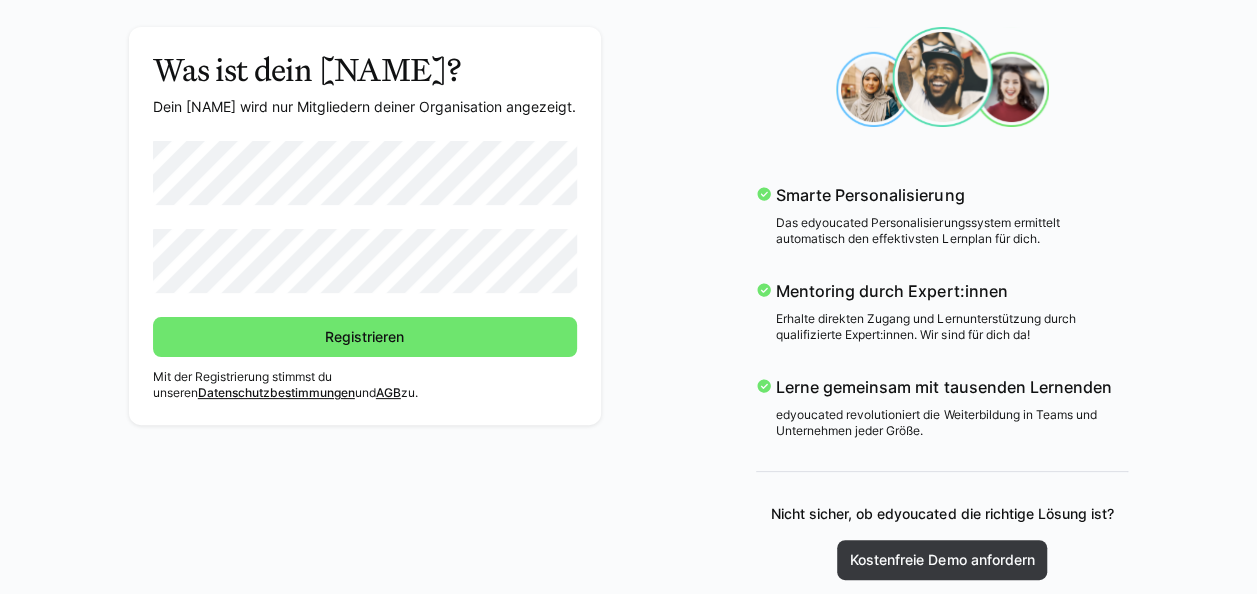 scroll, scrollTop: 68, scrollLeft: 0, axis: vertical 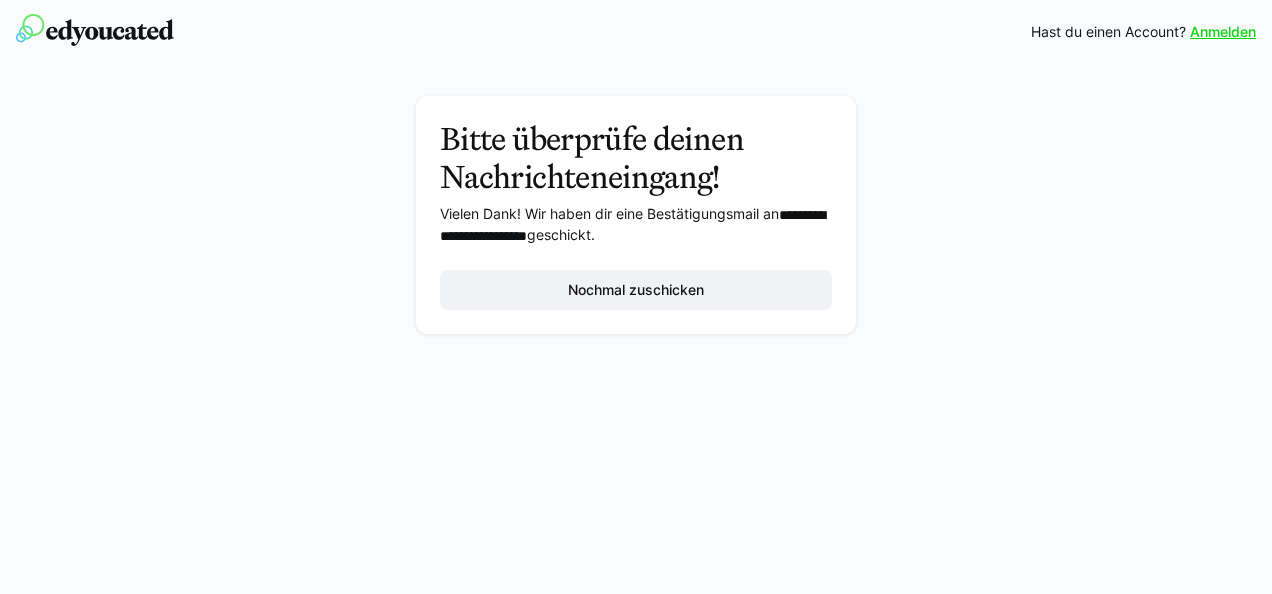 click on "Bitte überprüfe deinen Nachrichteneingang! Vielen Dank! Wir haben dir eine Bestätigungsmail an  [EMAIL]  geschickt. Nochmal zuschicken" 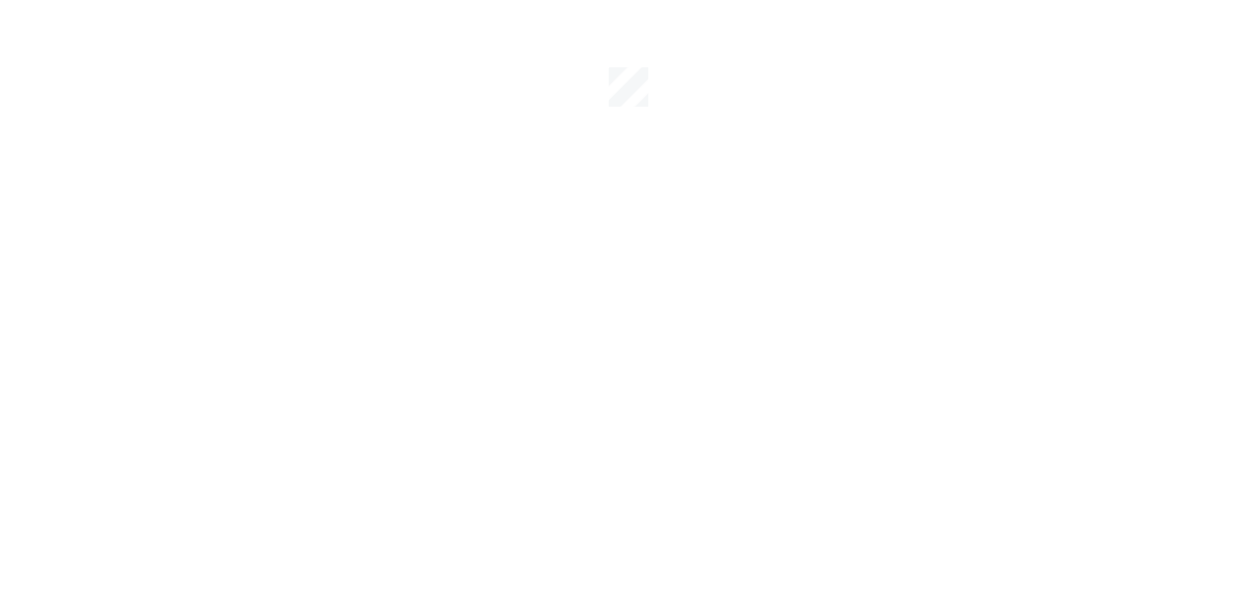 scroll, scrollTop: 0, scrollLeft: 0, axis: both 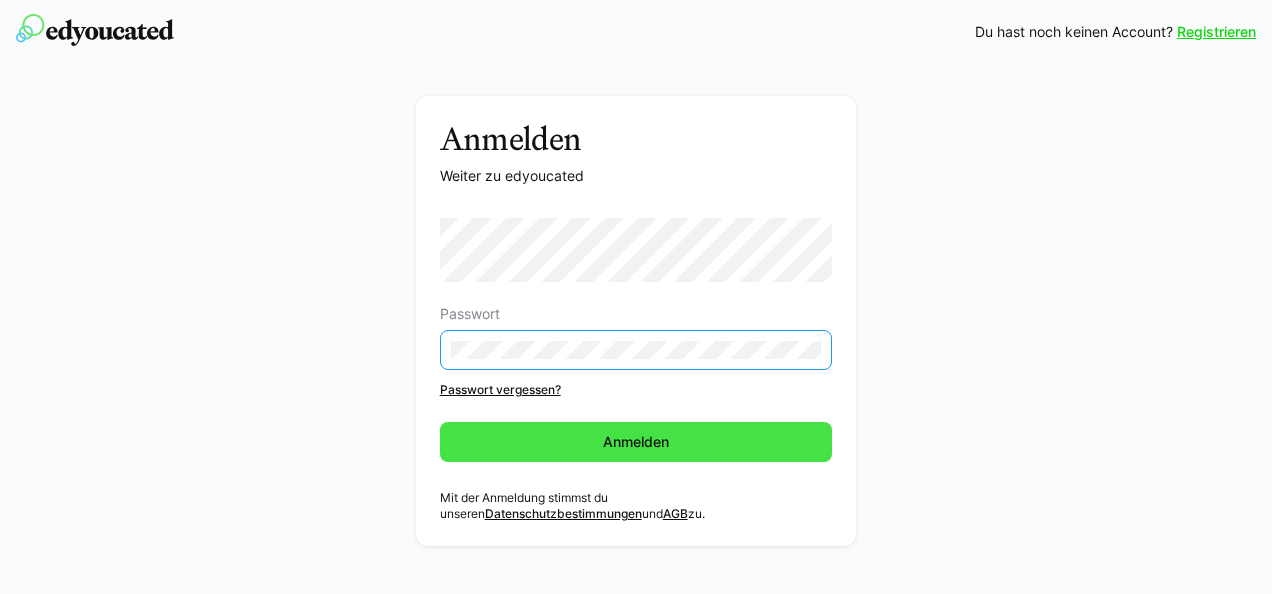 click on "Anmelden" 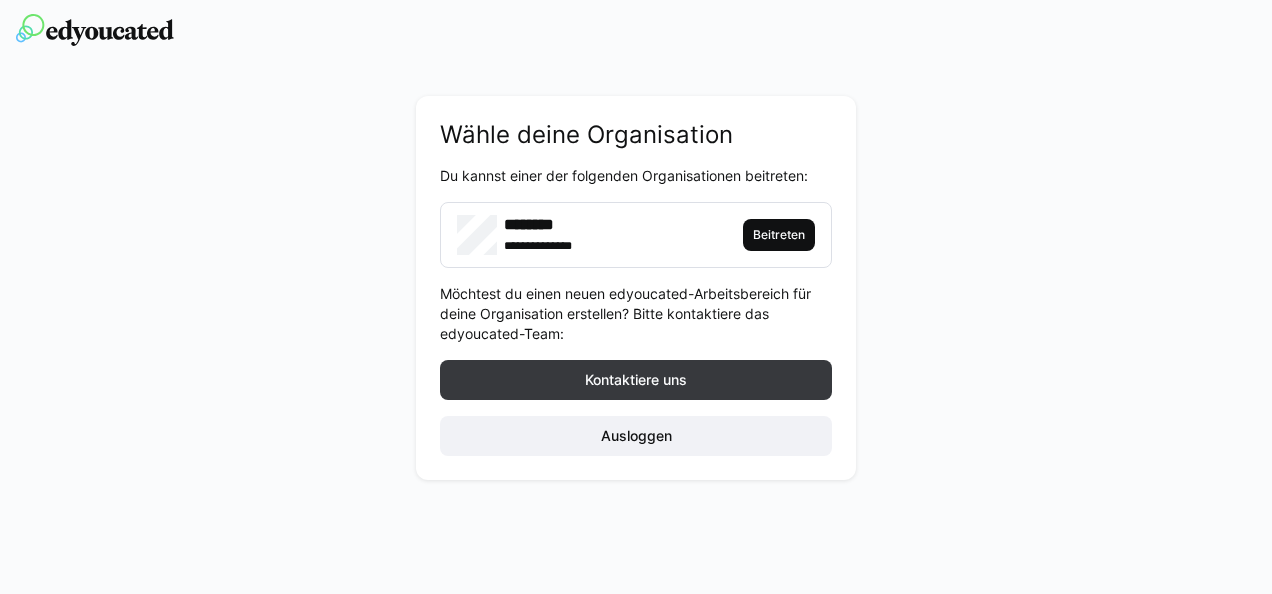 click on "Beitreten" 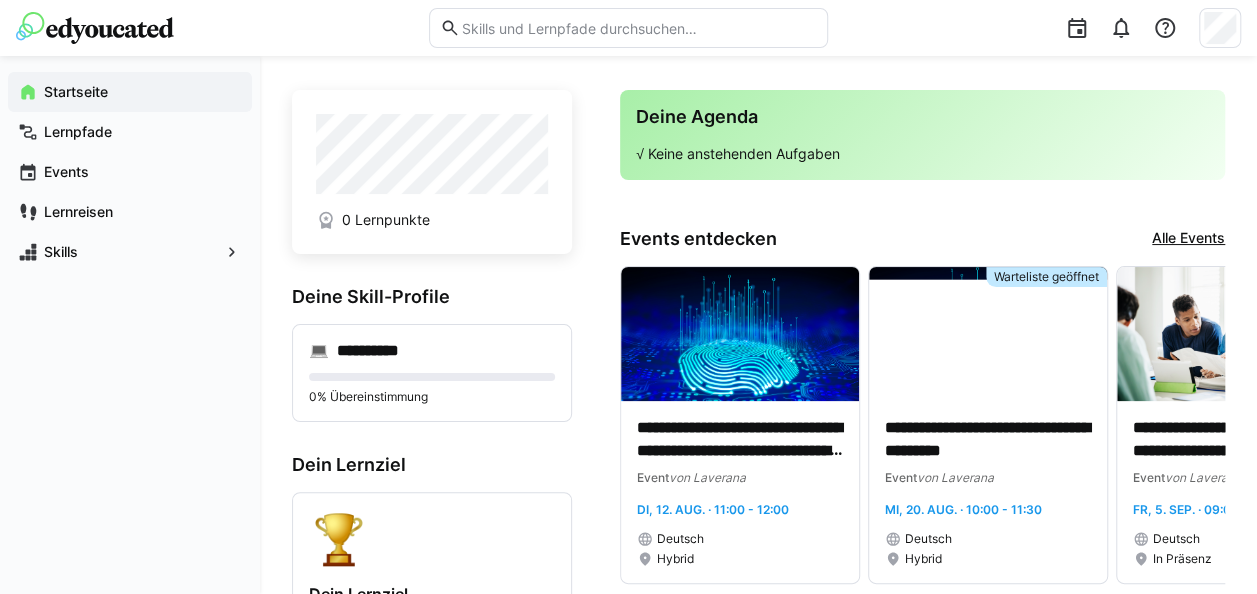 scroll, scrollTop: 0, scrollLeft: 0, axis: both 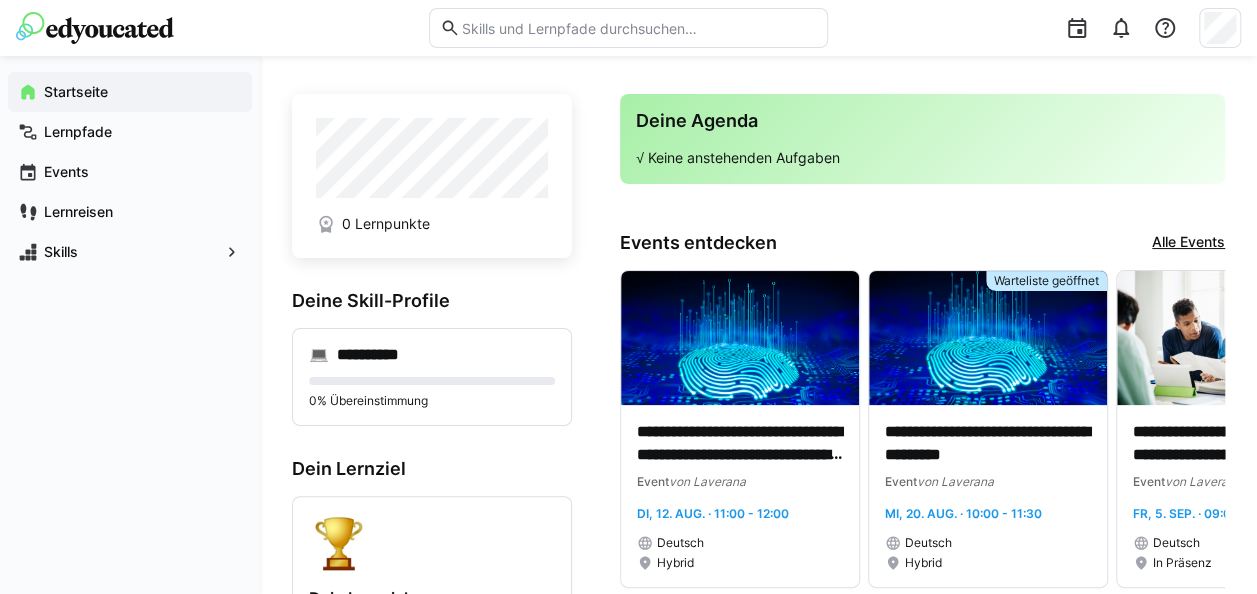 click 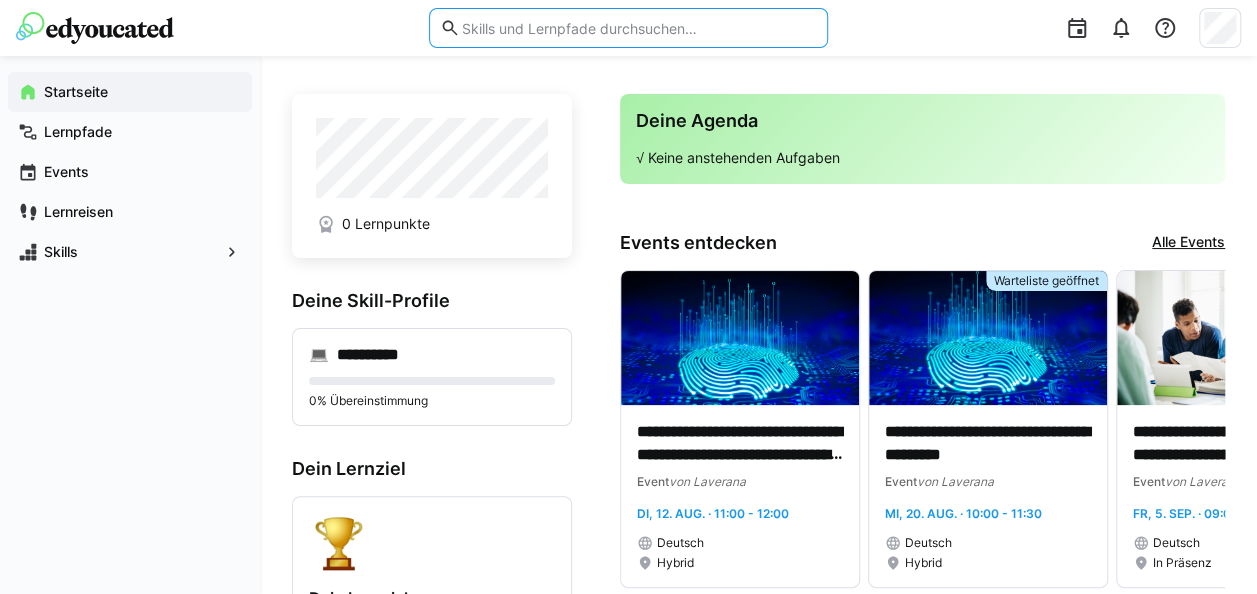 click 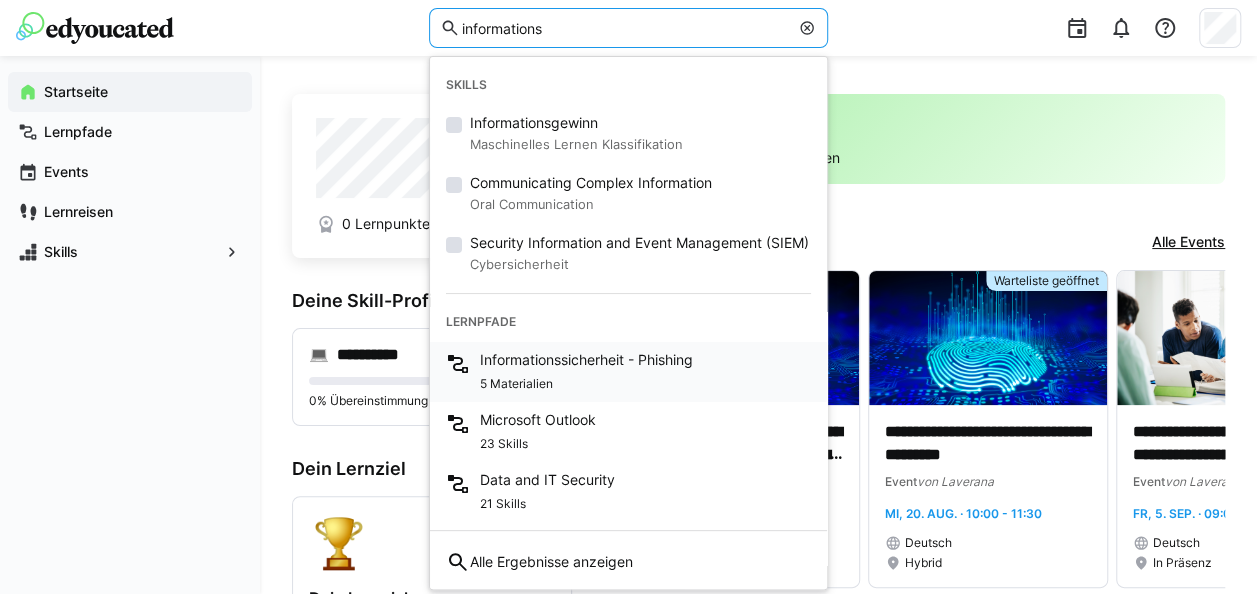 type on "informations" 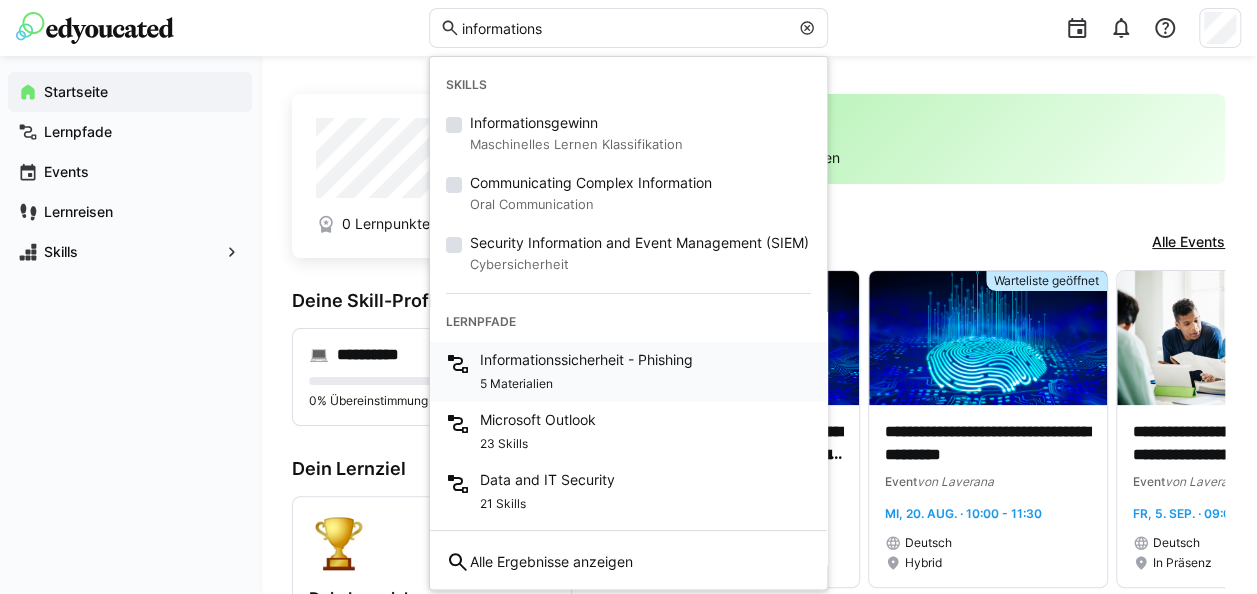 click on "5 Materialien" 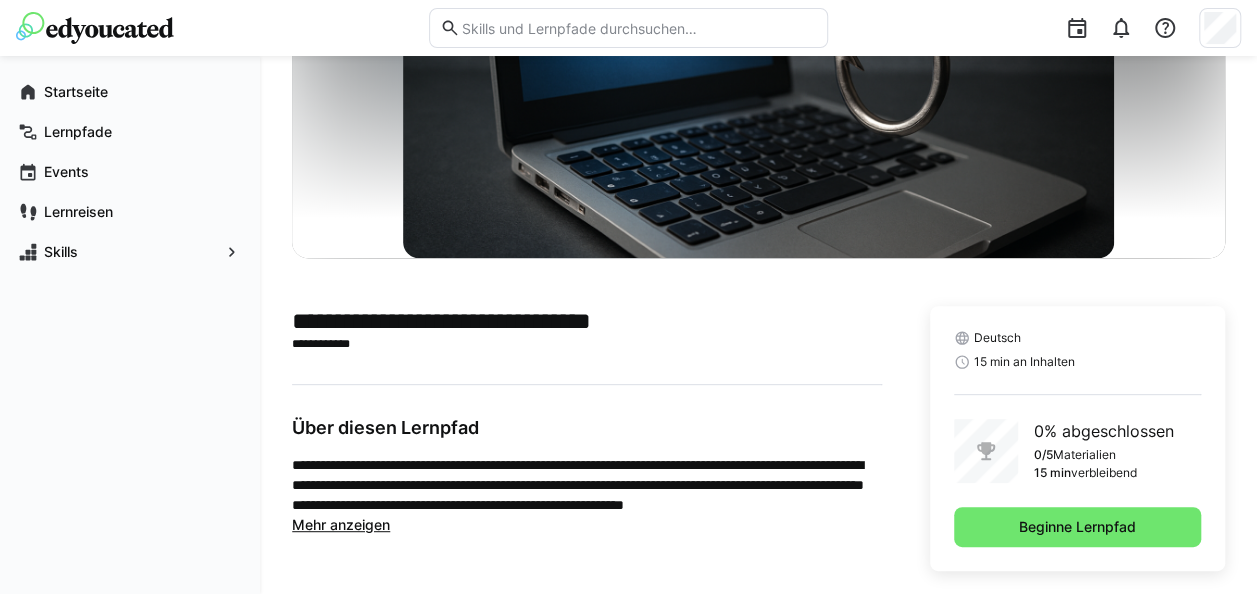 scroll, scrollTop: 238, scrollLeft: 0, axis: vertical 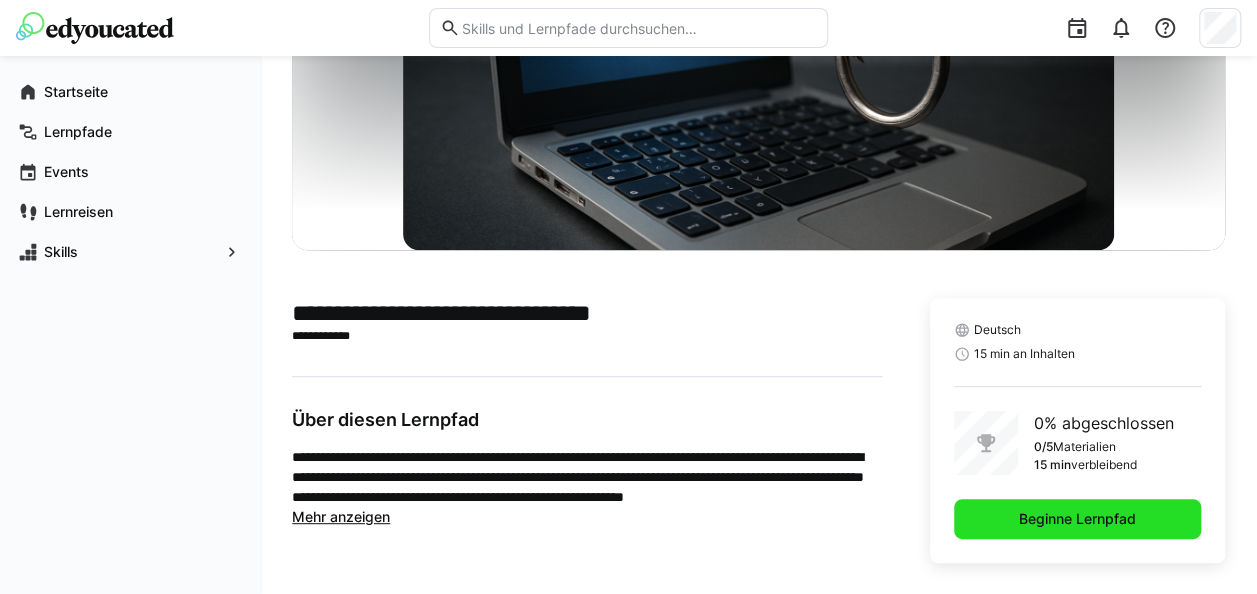 click on "Beginne Lernpfad" 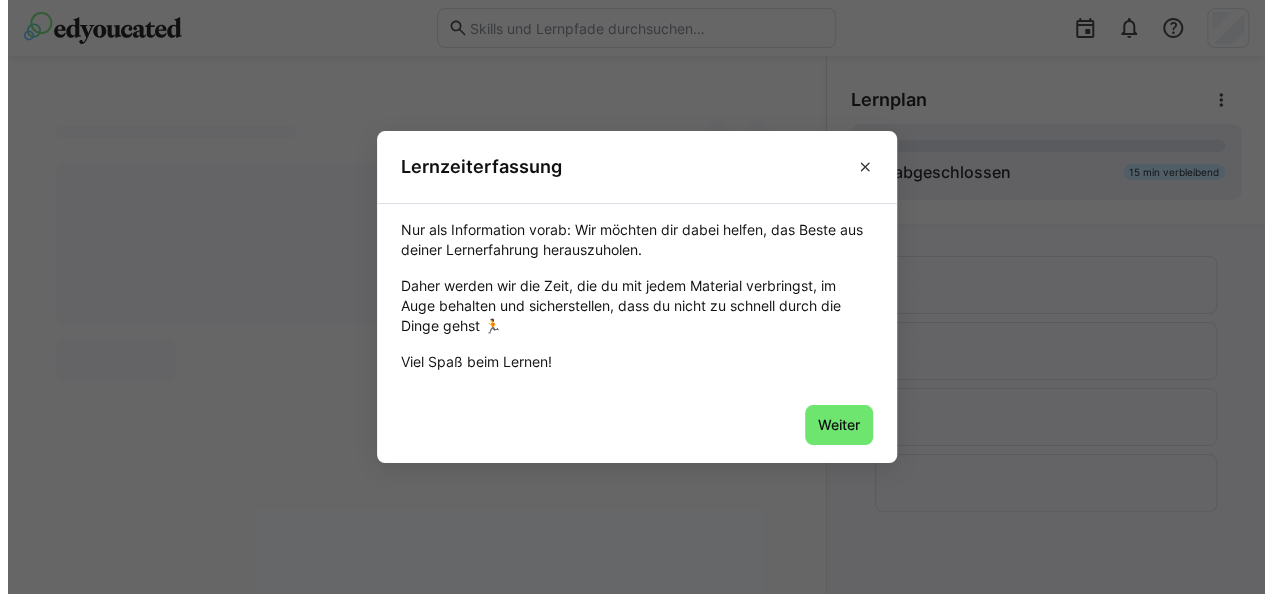scroll, scrollTop: 0, scrollLeft: 0, axis: both 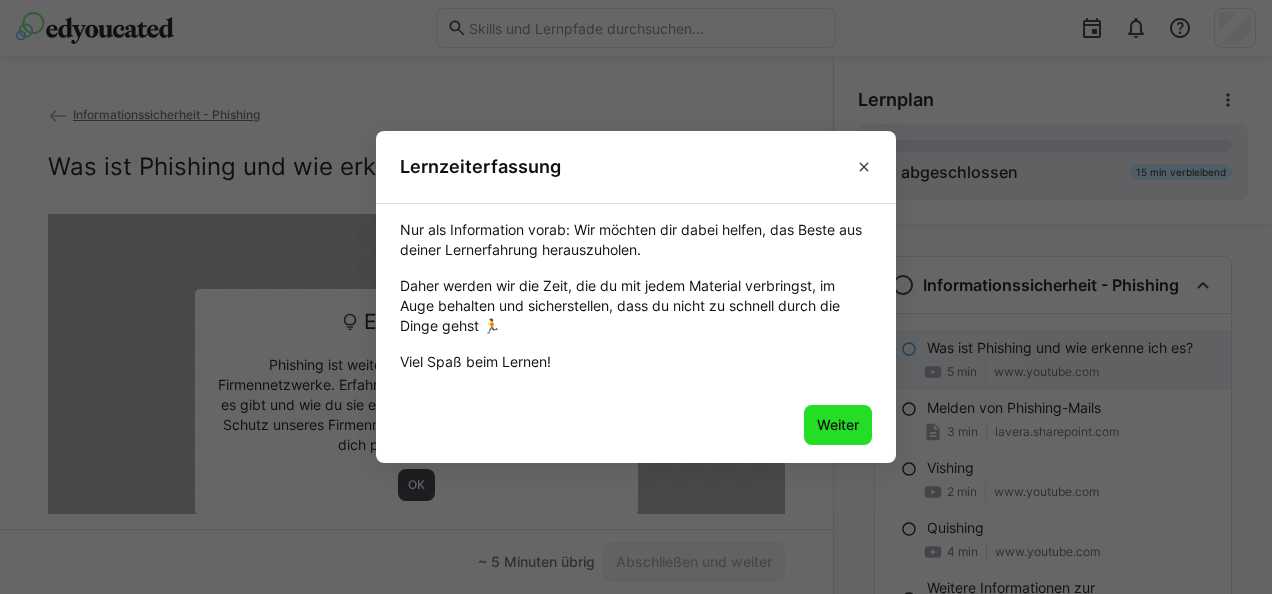 click on "Weiter" 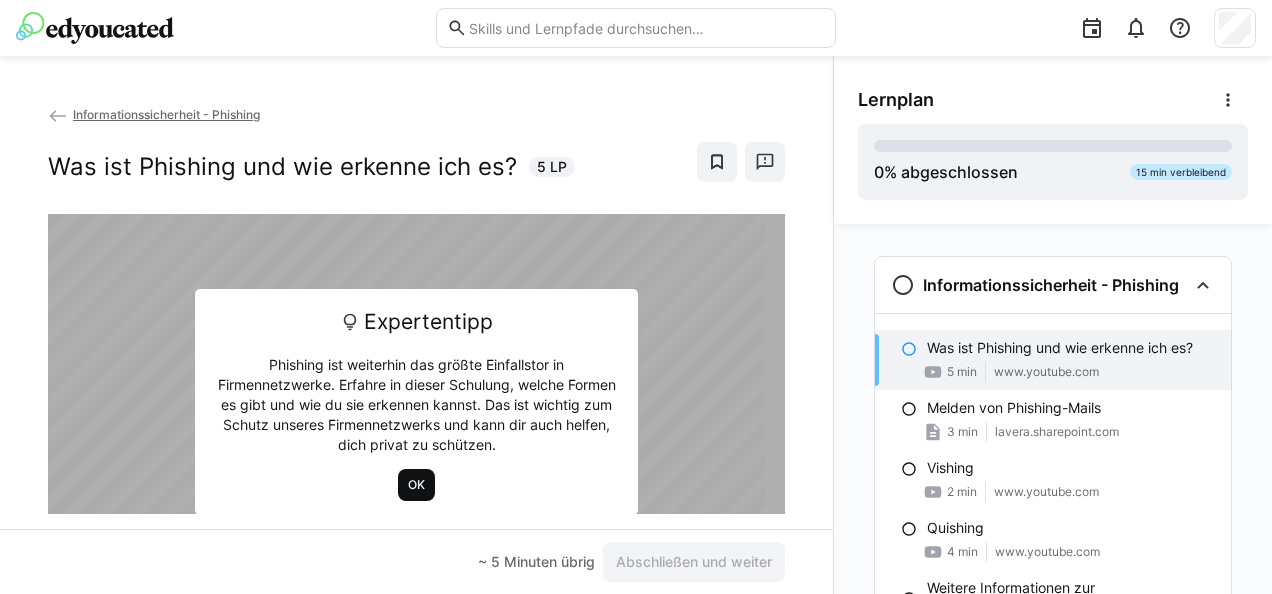 click on "OK" 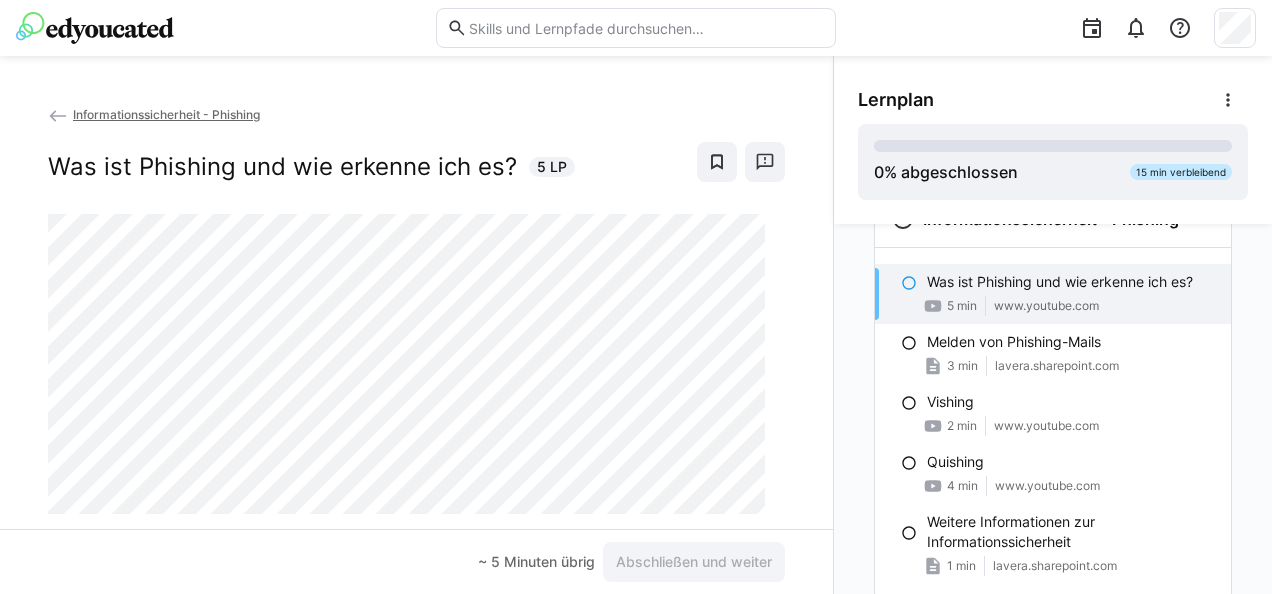 scroll, scrollTop: 65, scrollLeft: 0, axis: vertical 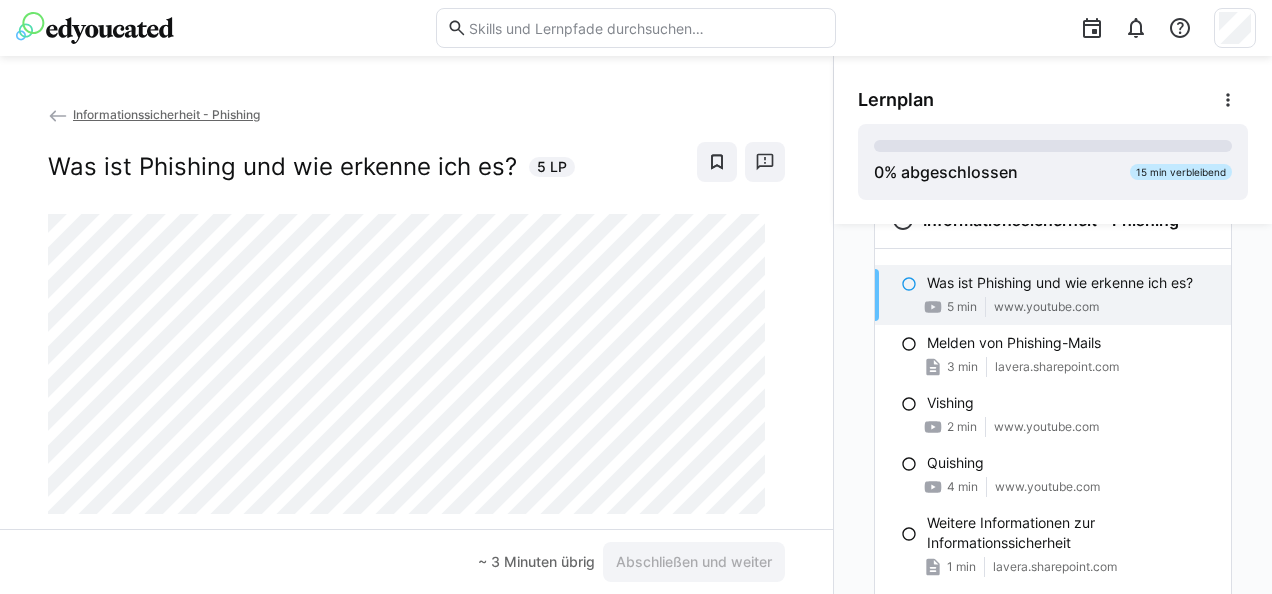 click on "~ 3 Minuten übrig  Abschließen und weiter" 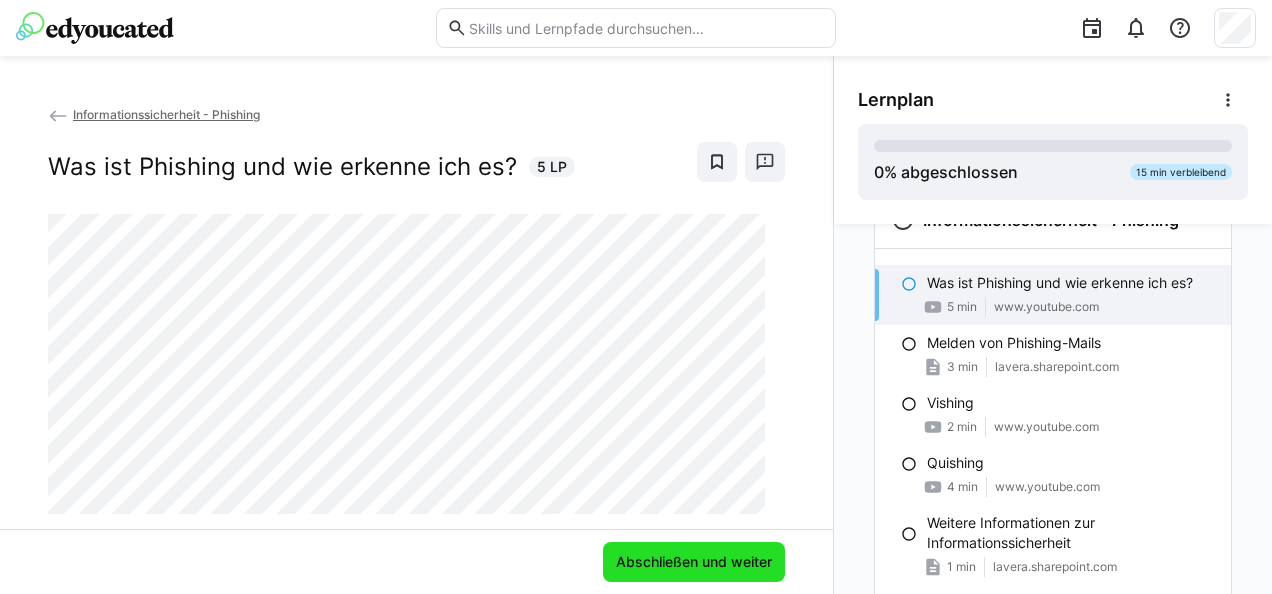 click on "Abschließen und weiter" 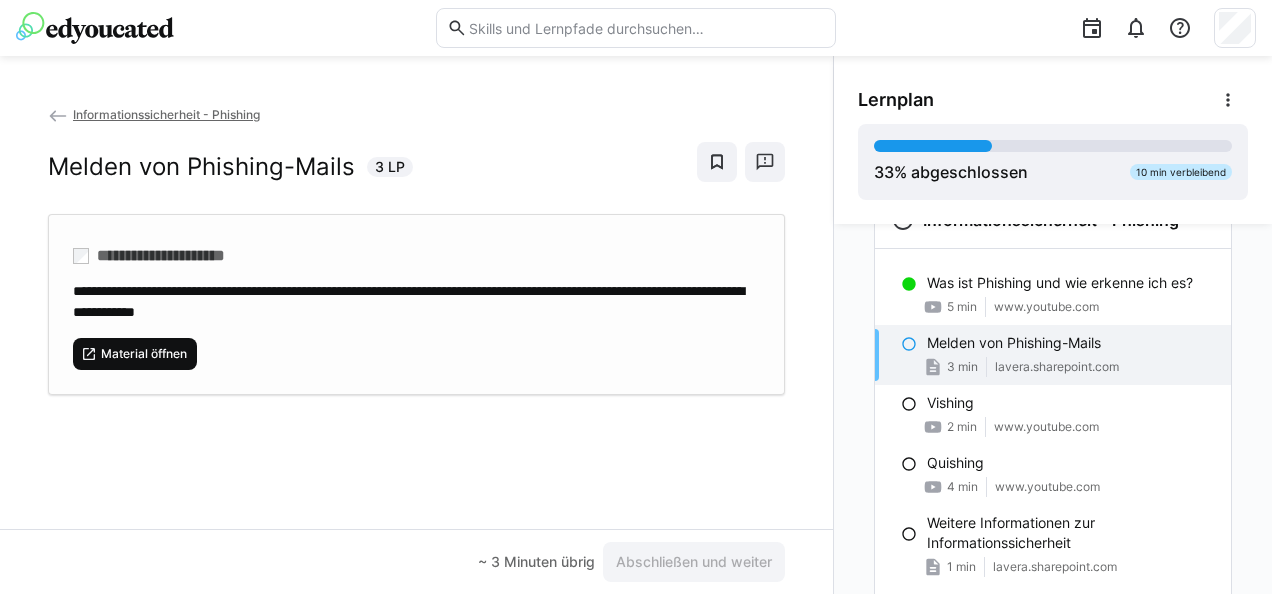 click on "Material öffnen" 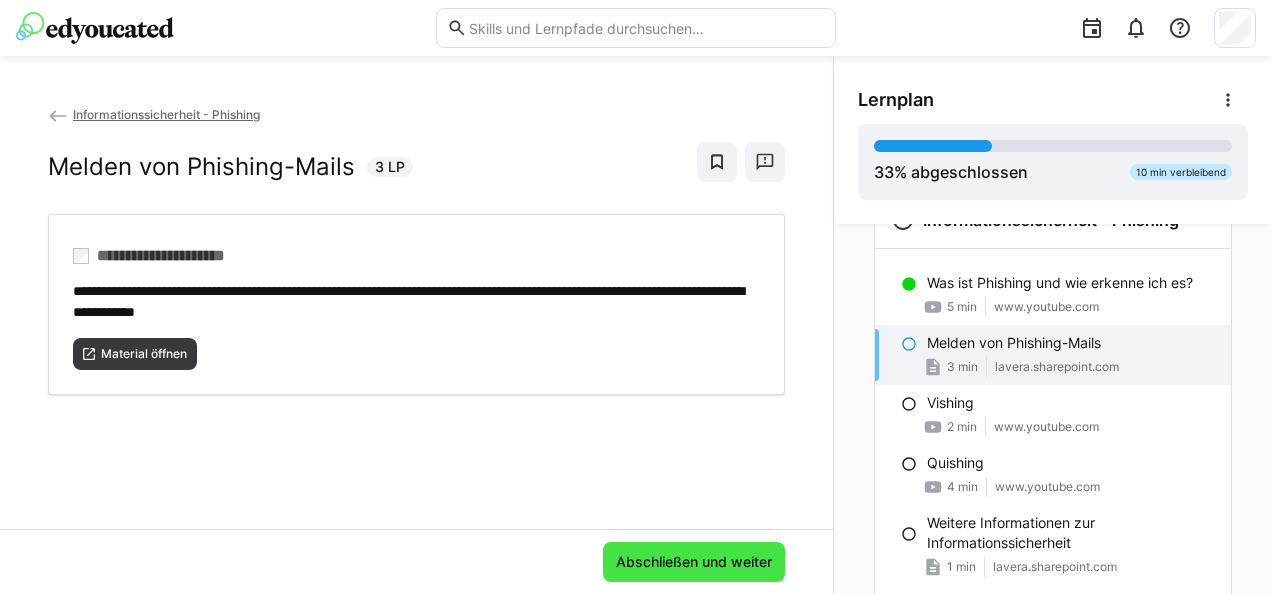 click on "Abschließen und weiter" 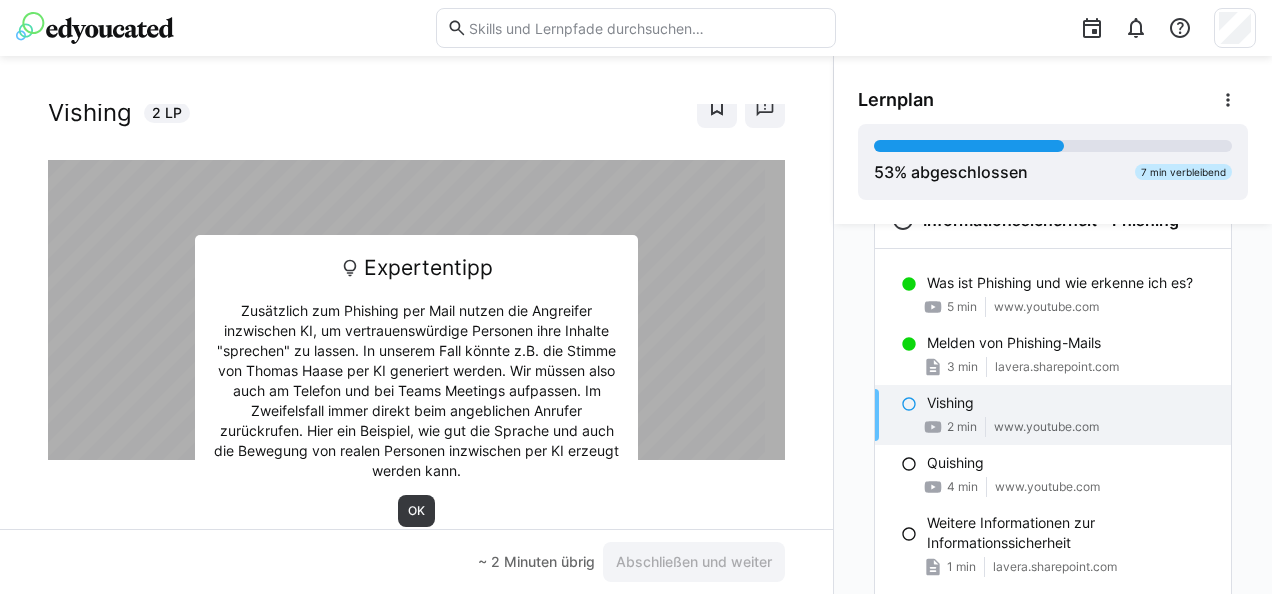 scroll, scrollTop: 63, scrollLeft: 0, axis: vertical 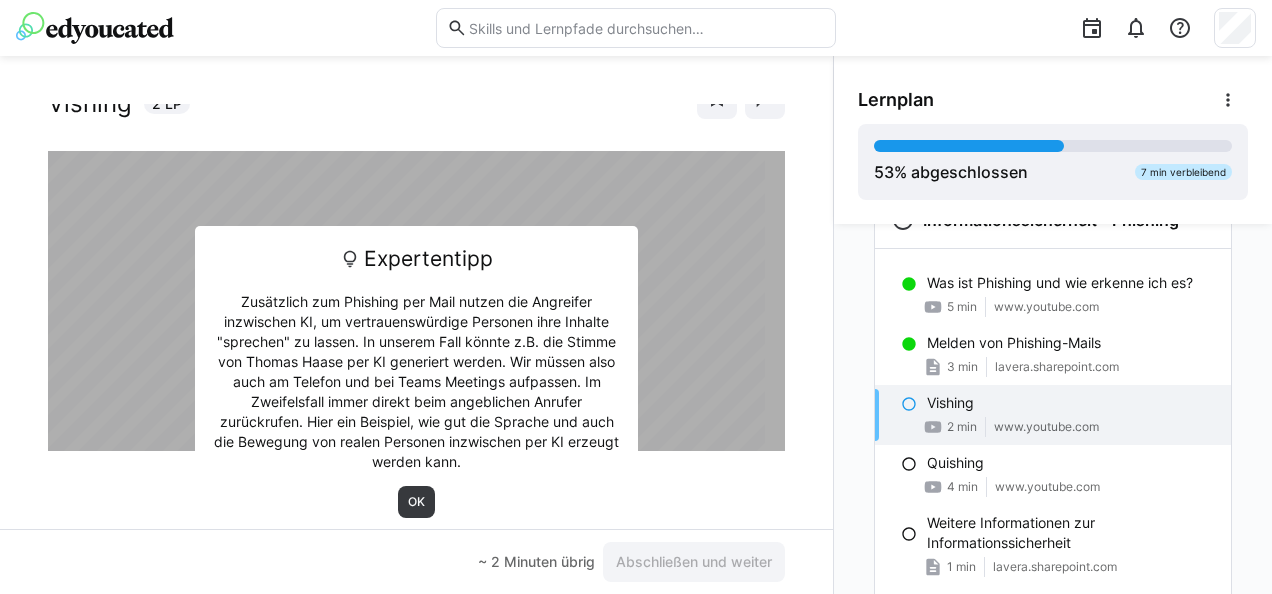click on "OK" 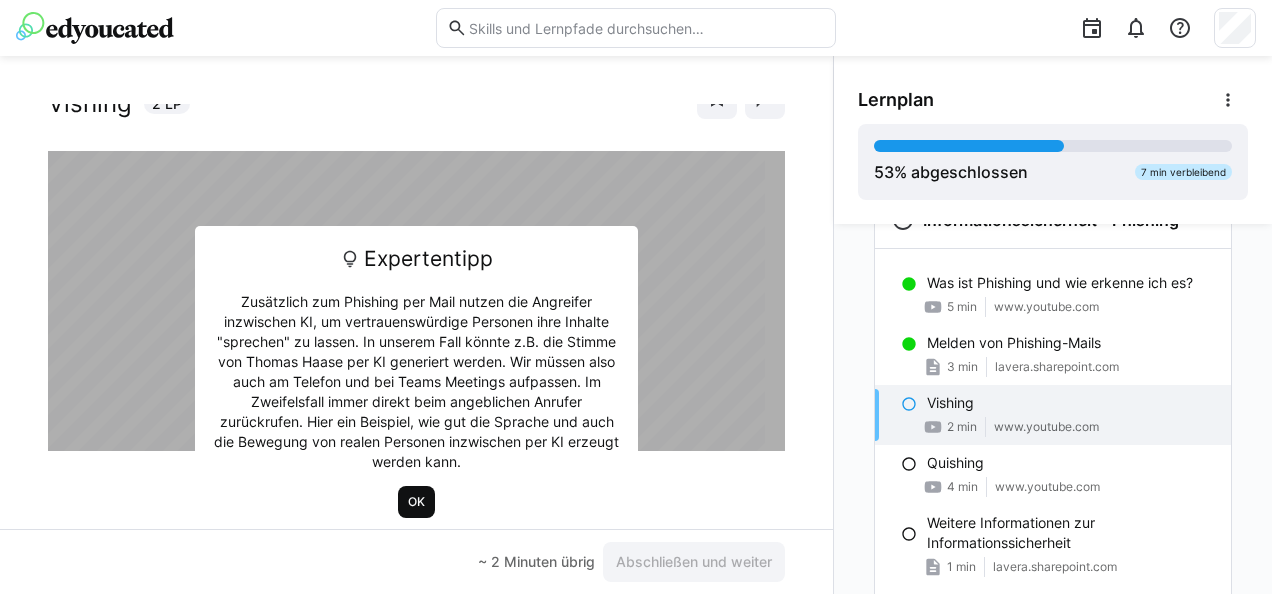 click on "OK" 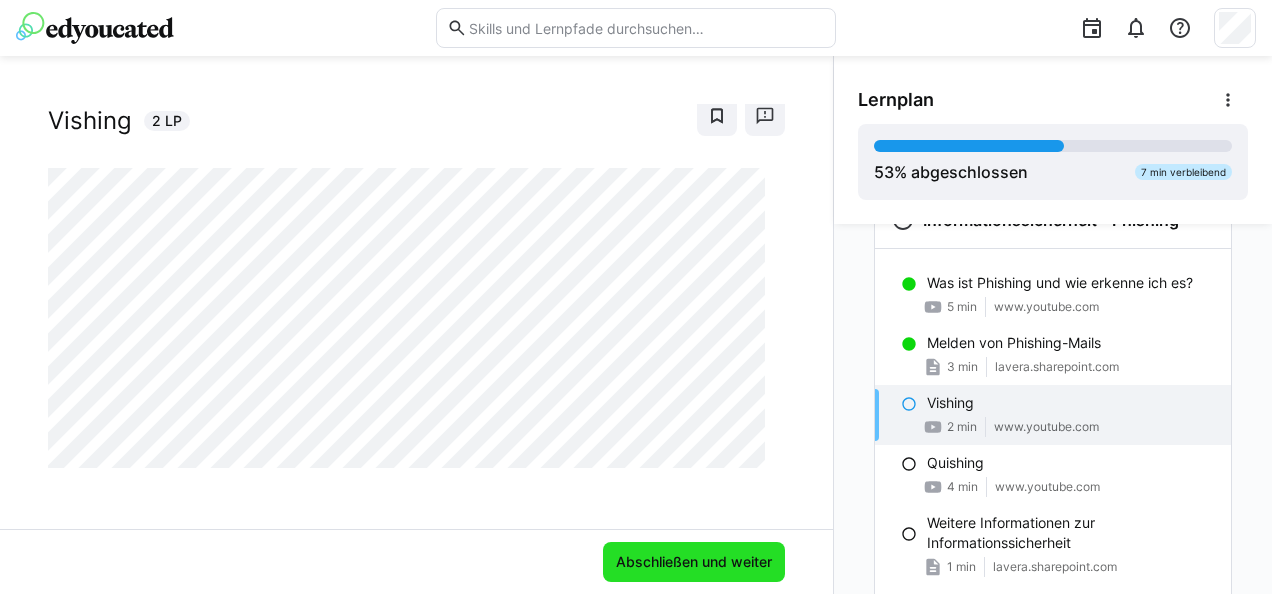 click on "Abschließen und weiter" 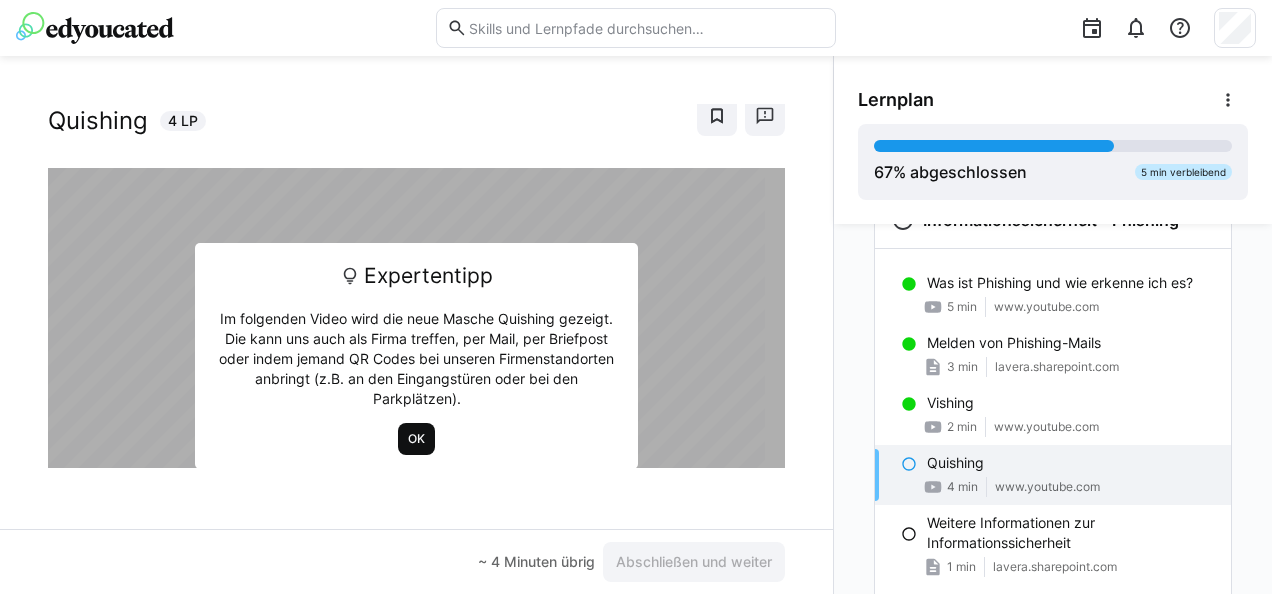 click on "OK" 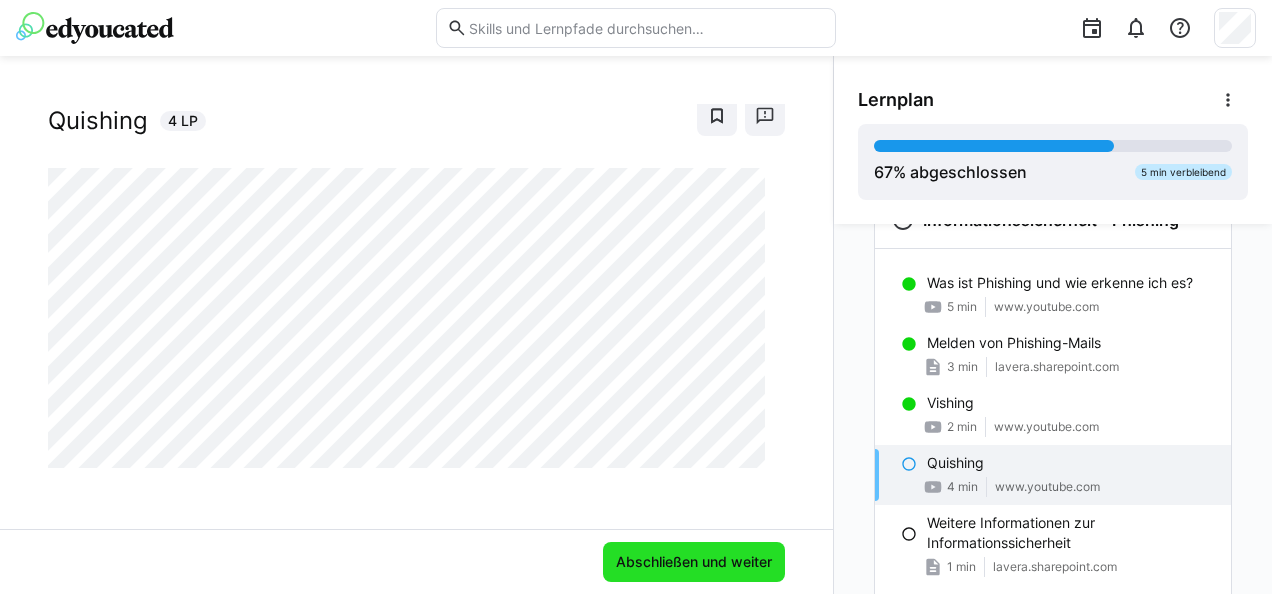 click on "Abschließen und weiter" 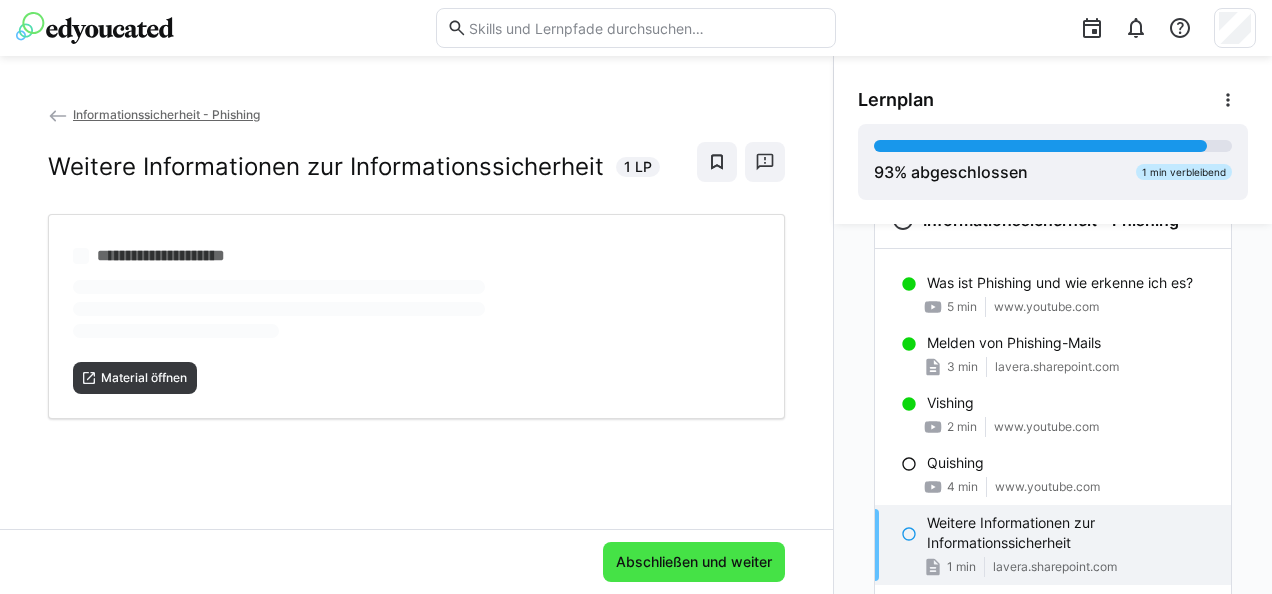 scroll, scrollTop: 0, scrollLeft: 0, axis: both 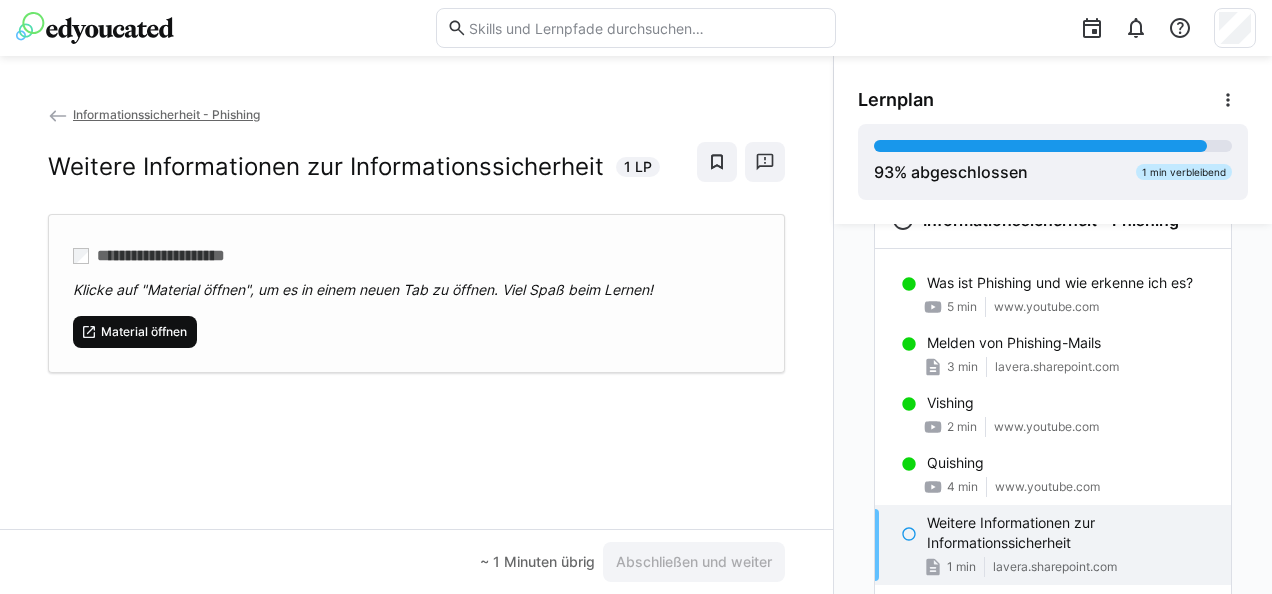 click on "Material öffnen" 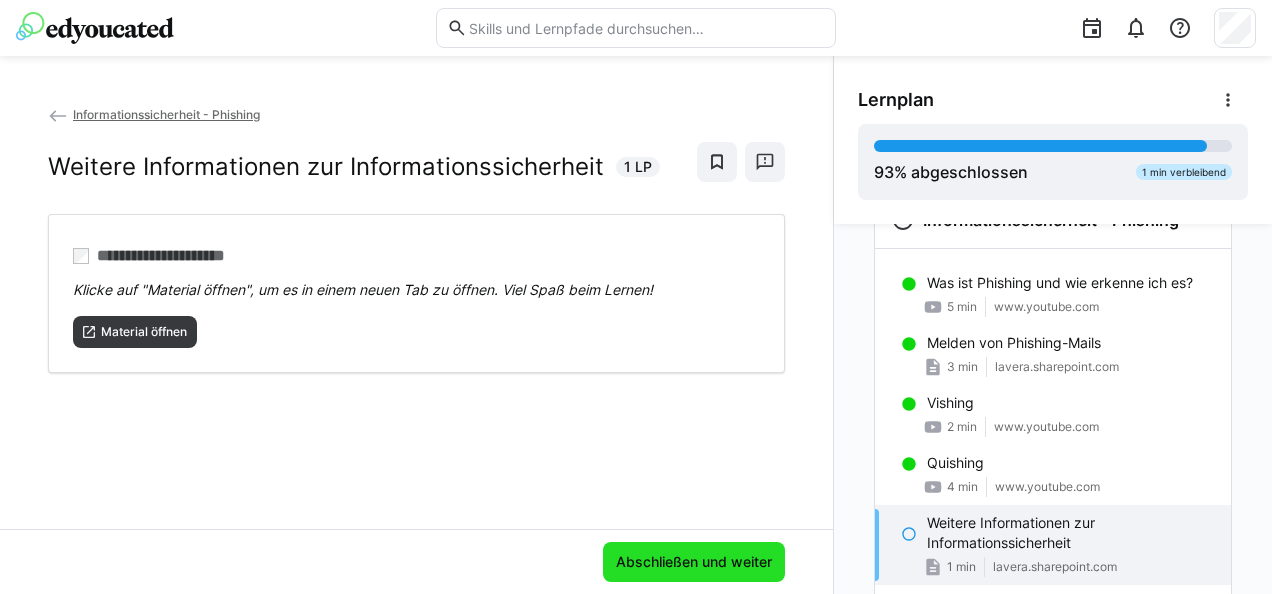click on "Abschließen und weiter" 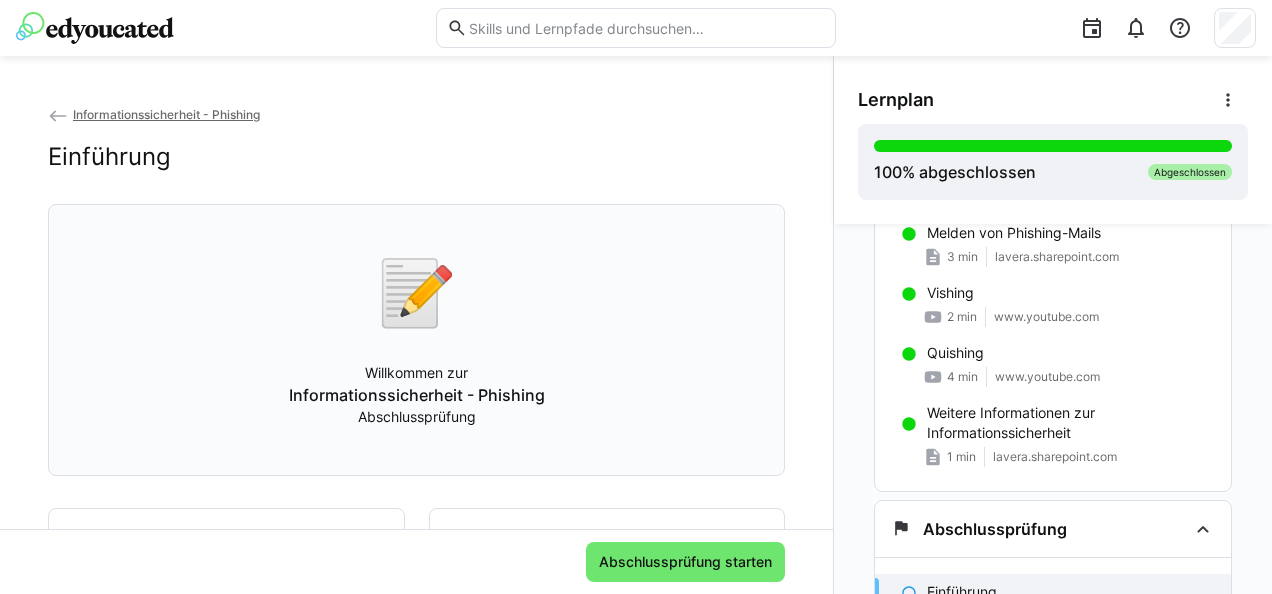 scroll, scrollTop: 200, scrollLeft: 0, axis: vertical 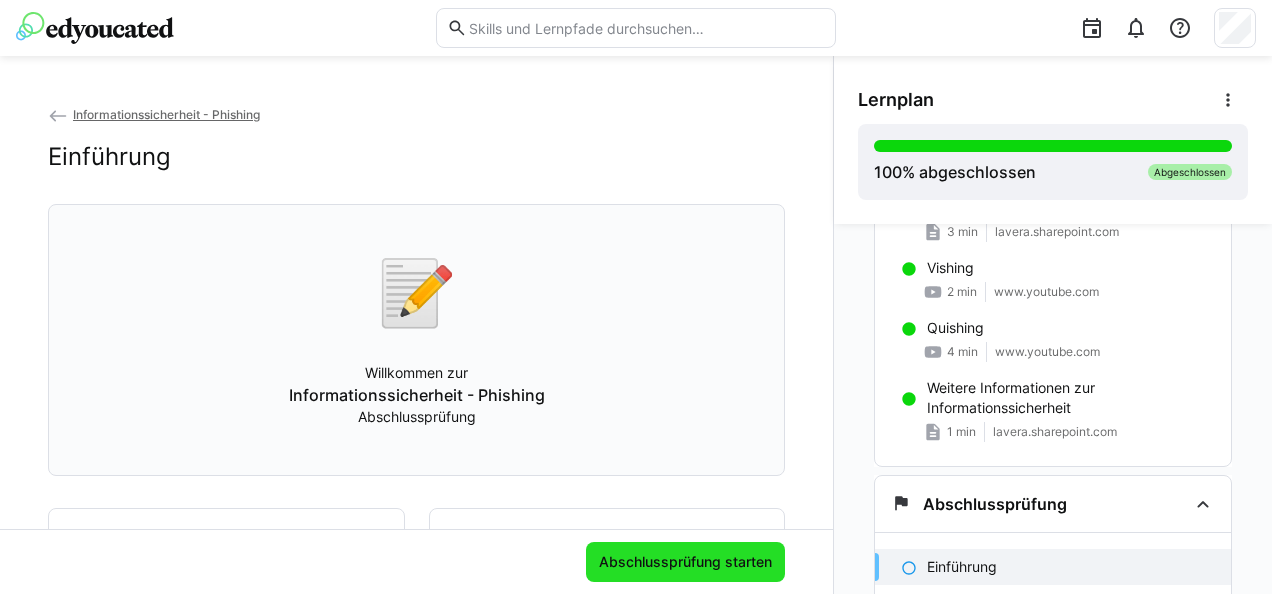 click on "Abschlussprüfung starten" 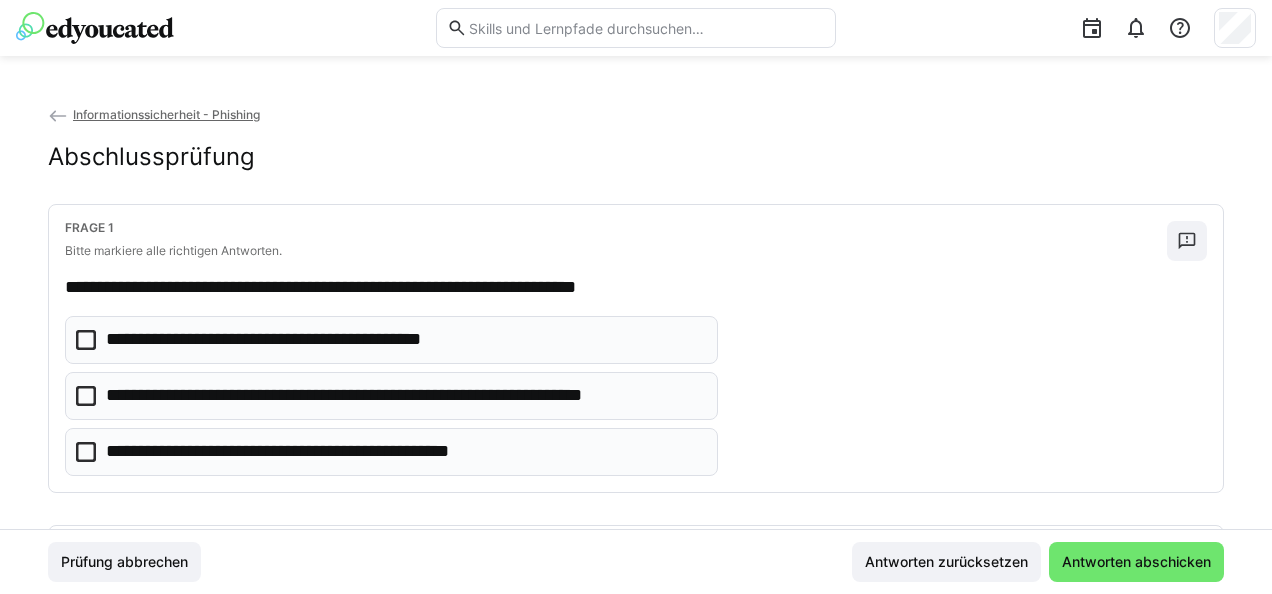 click on "**********" 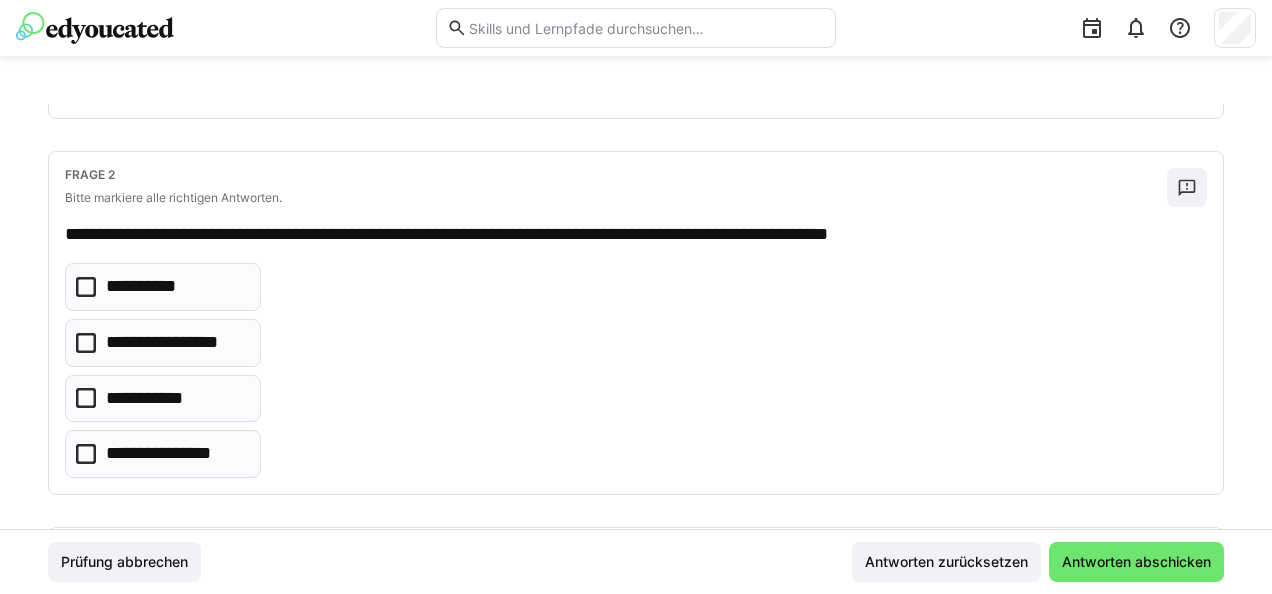 scroll, scrollTop: 376, scrollLeft: 0, axis: vertical 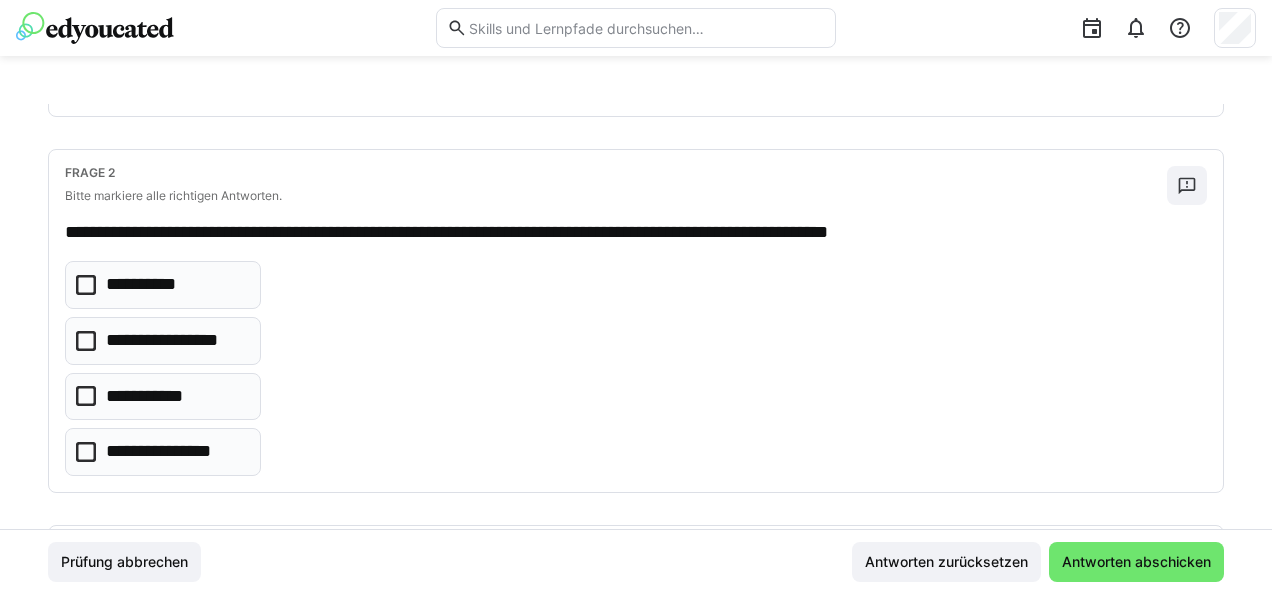 click on "**********" 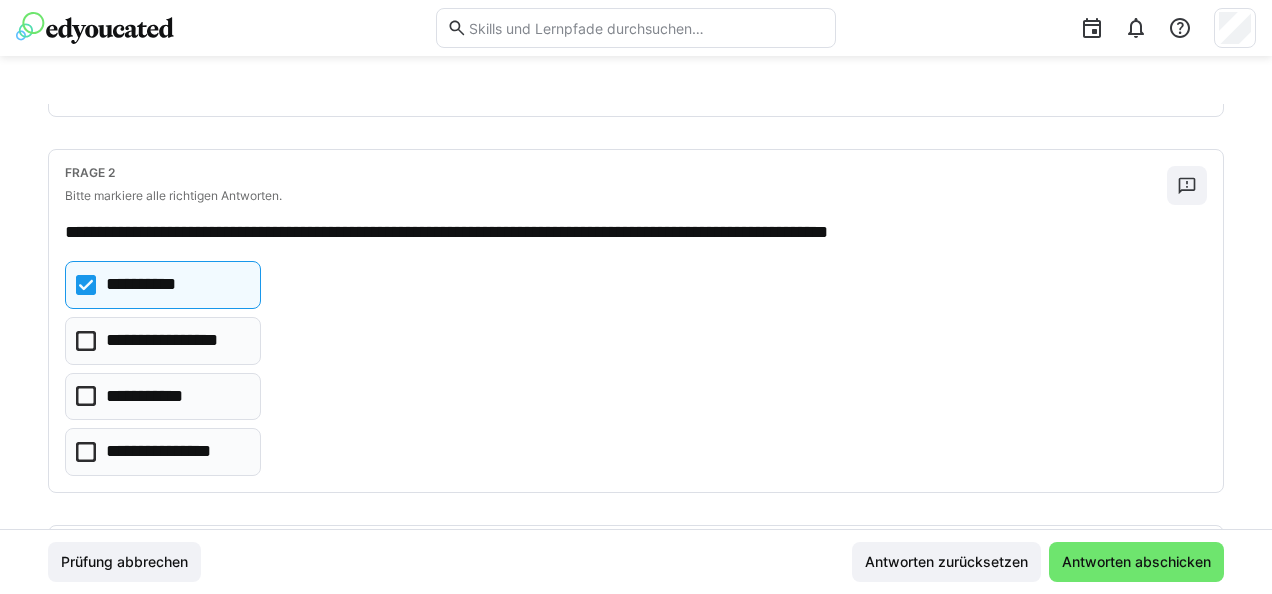 click on "**********" 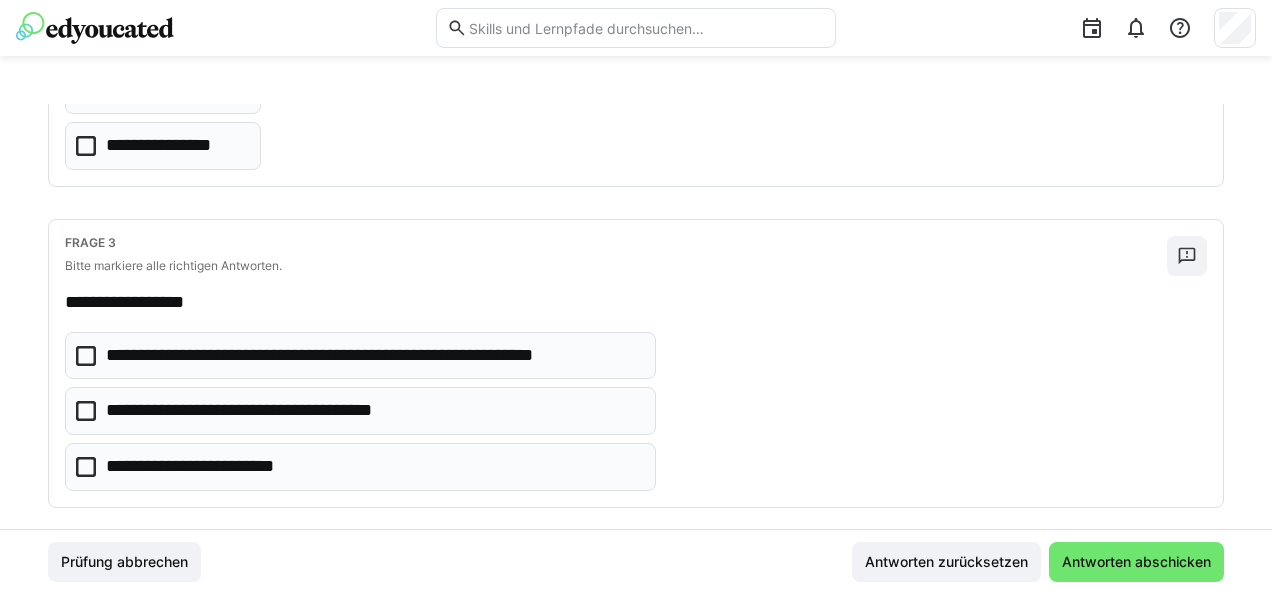 scroll, scrollTop: 698, scrollLeft: 0, axis: vertical 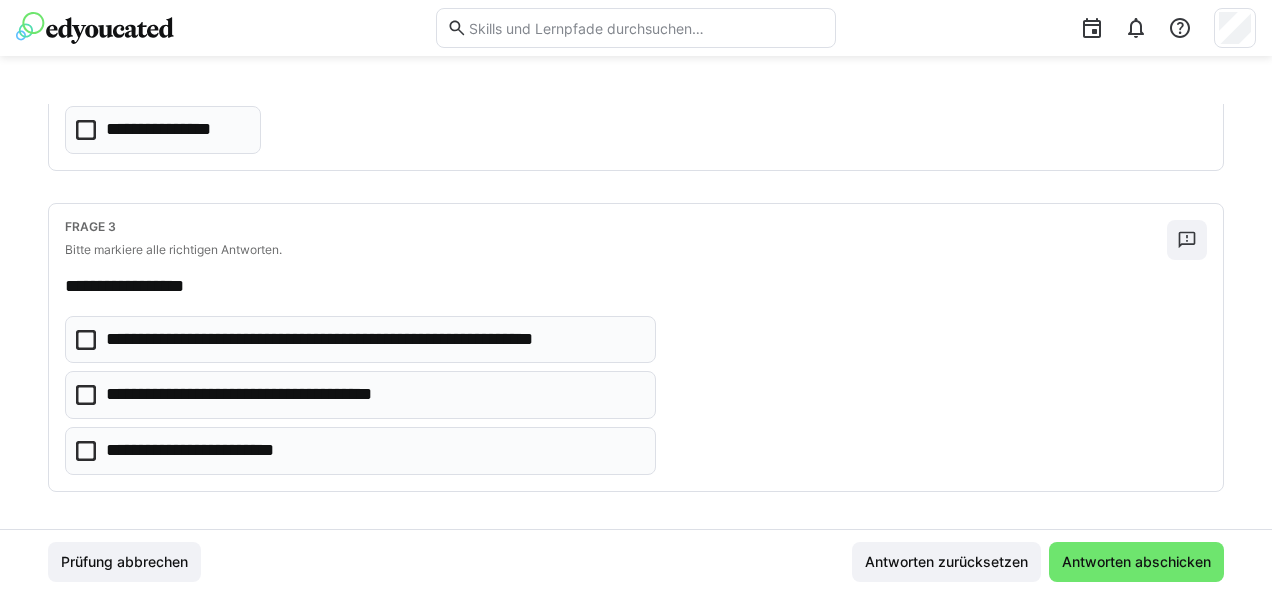 click on "**********" 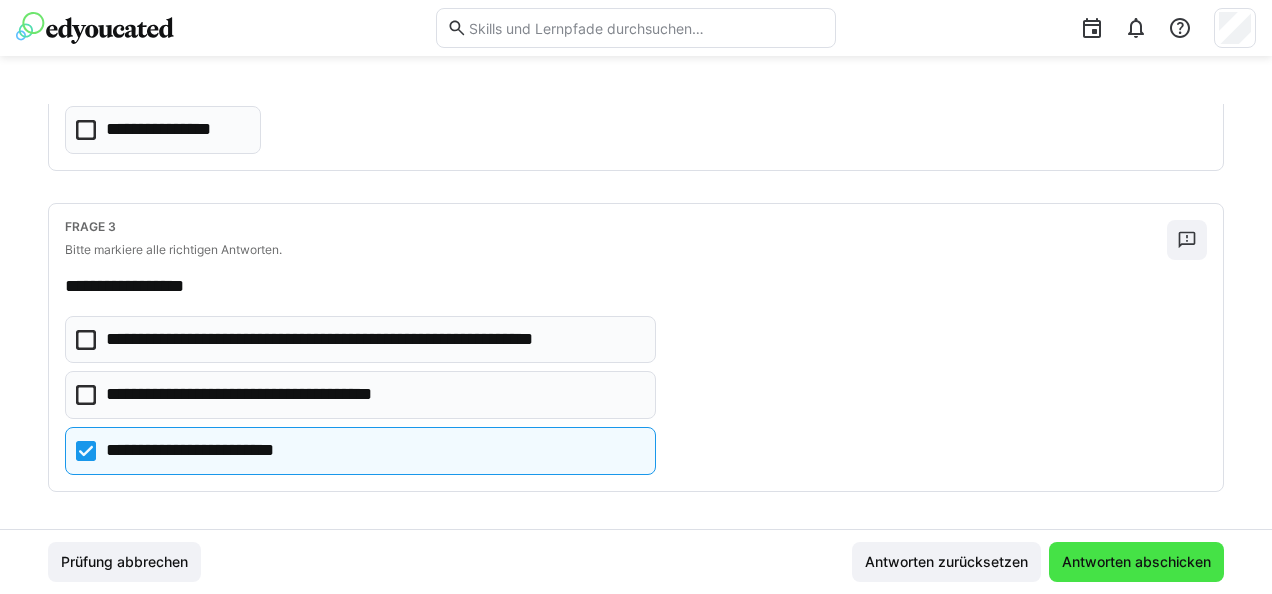 click on "Antworten abschicken" 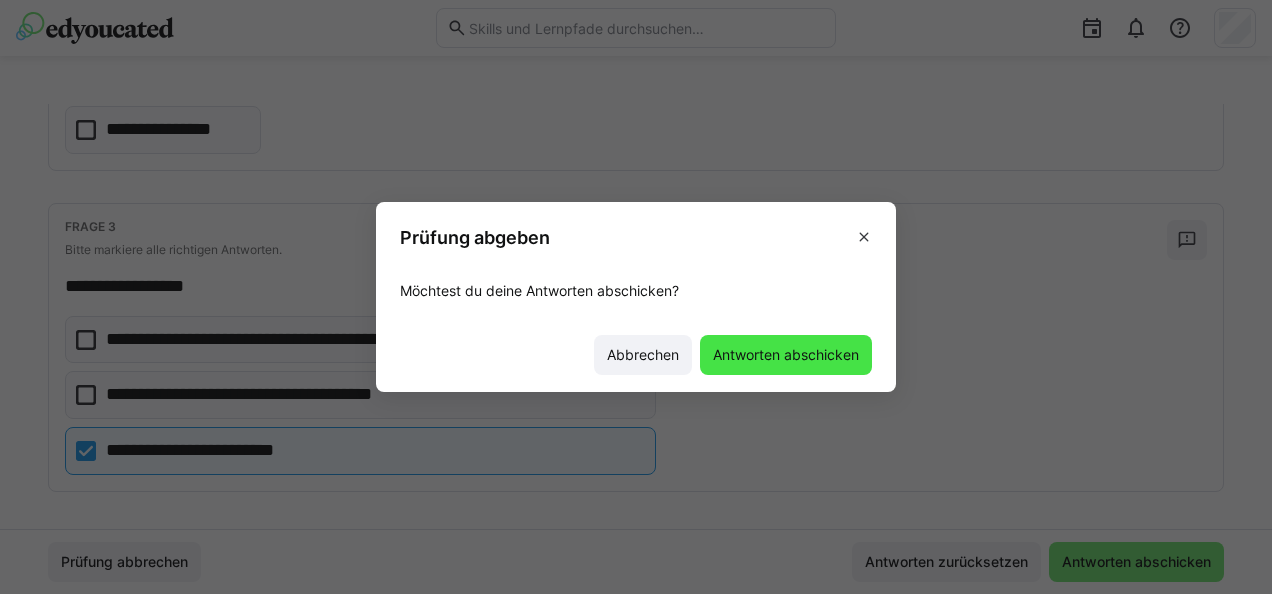 click on "Antworten abschicken" 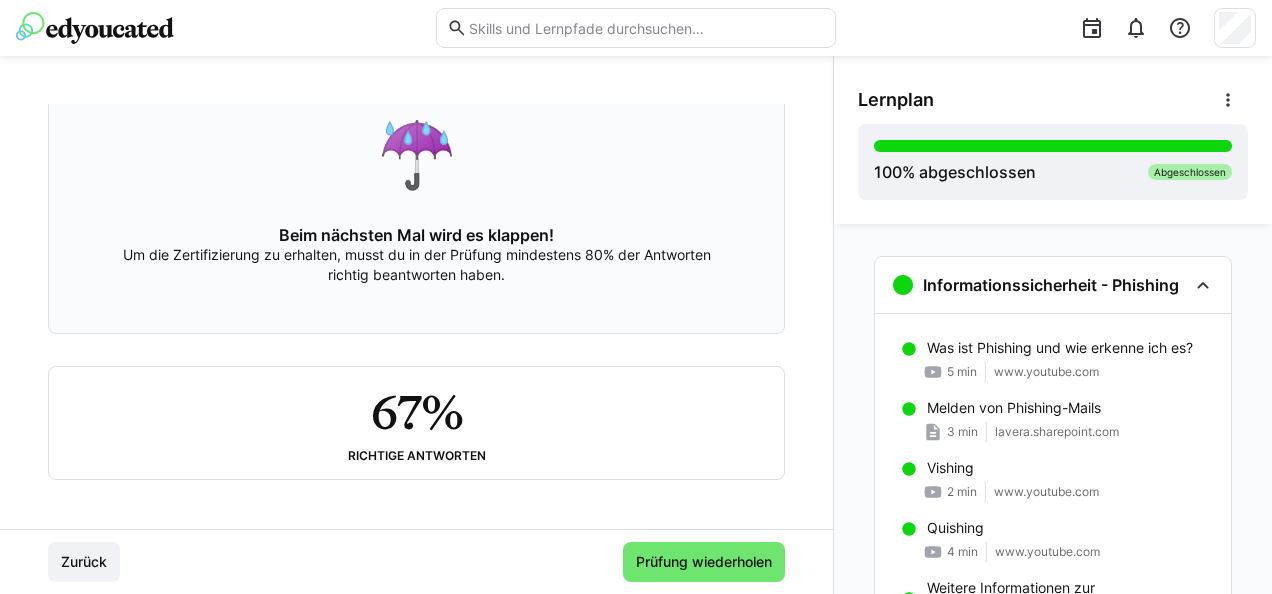 scroll, scrollTop: 173, scrollLeft: 0, axis: vertical 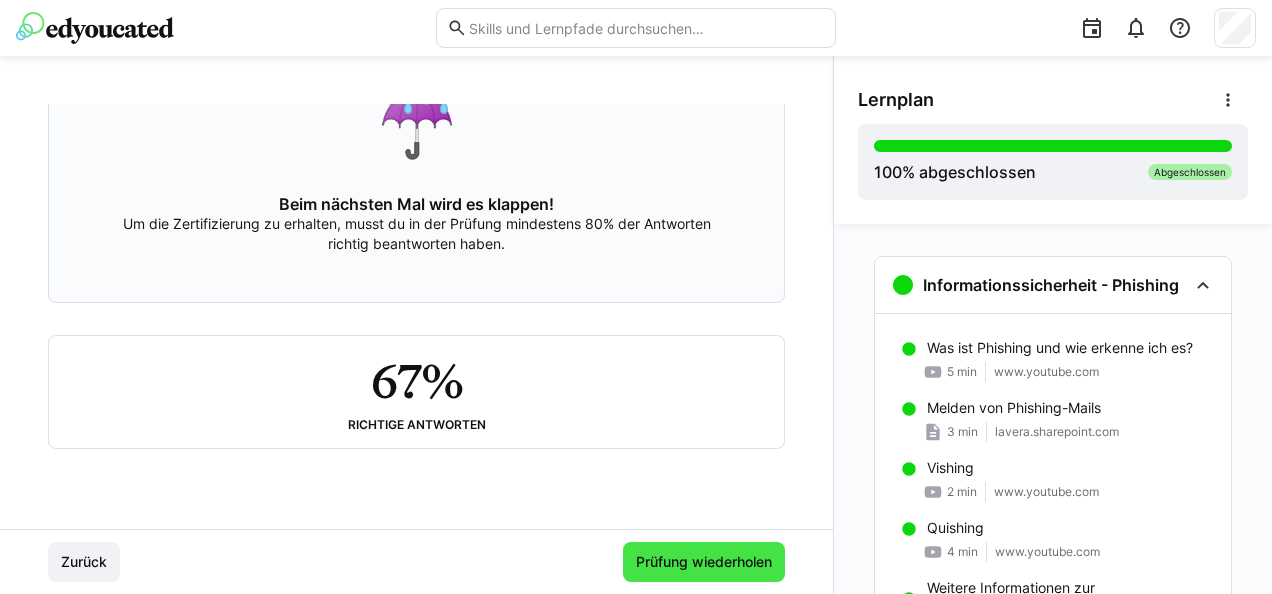 click on "Prüfung wiederholen" 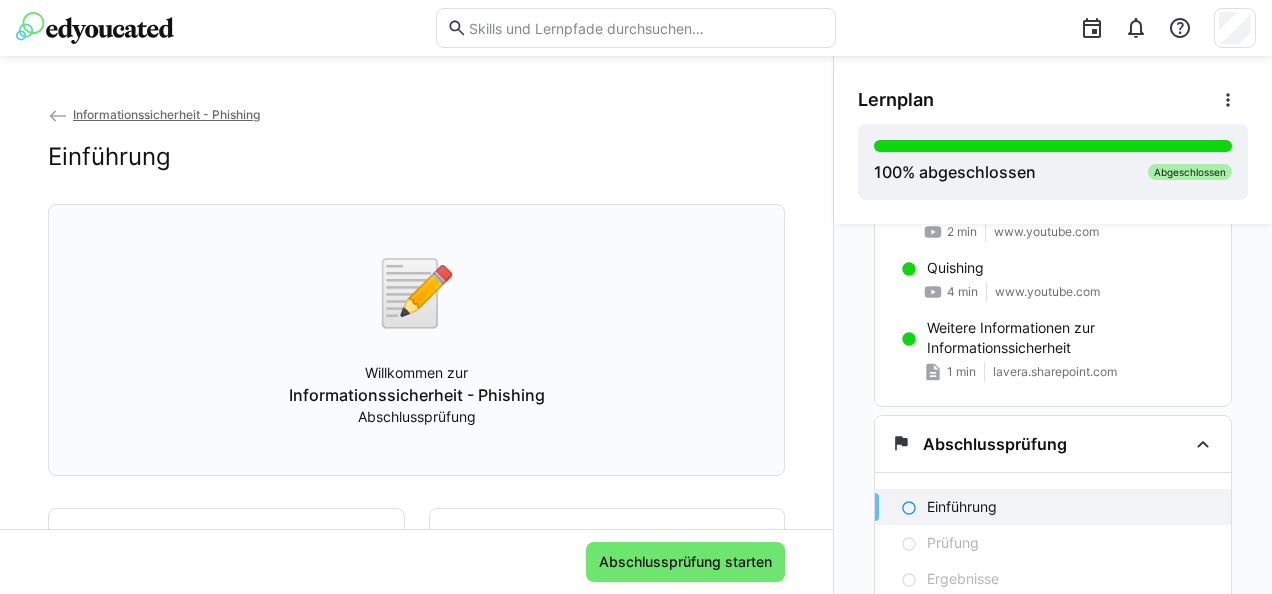 scroll, scrollTop: 340, scrollLeft: 0, axis: vertical 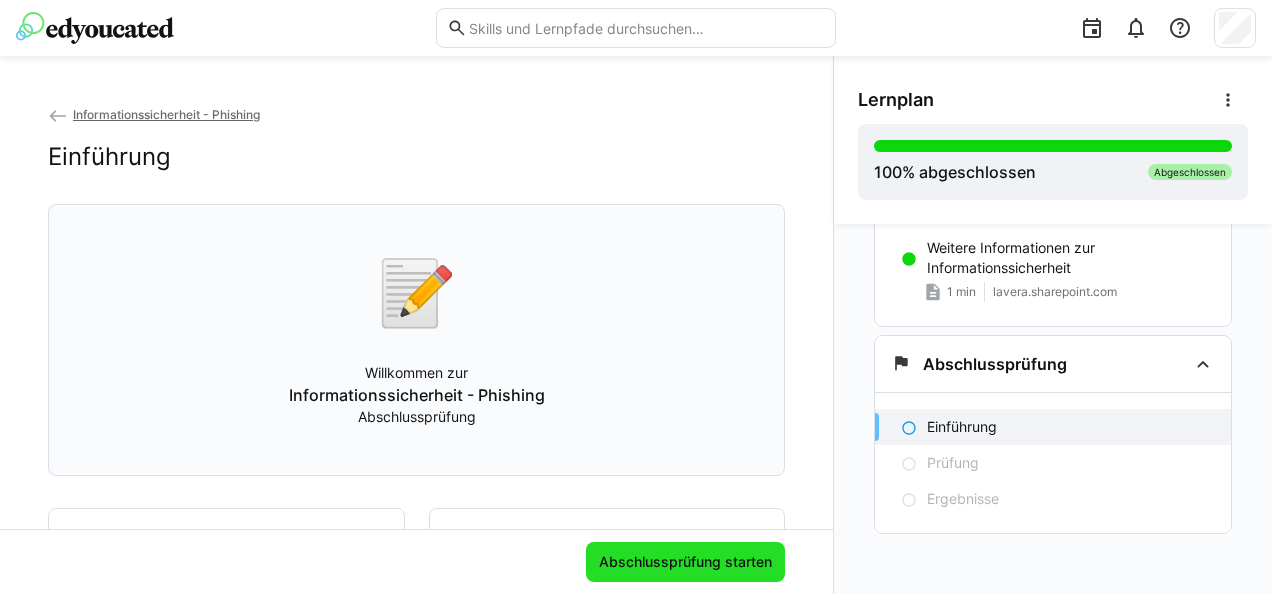 click on "Abschlussprüfung starten" 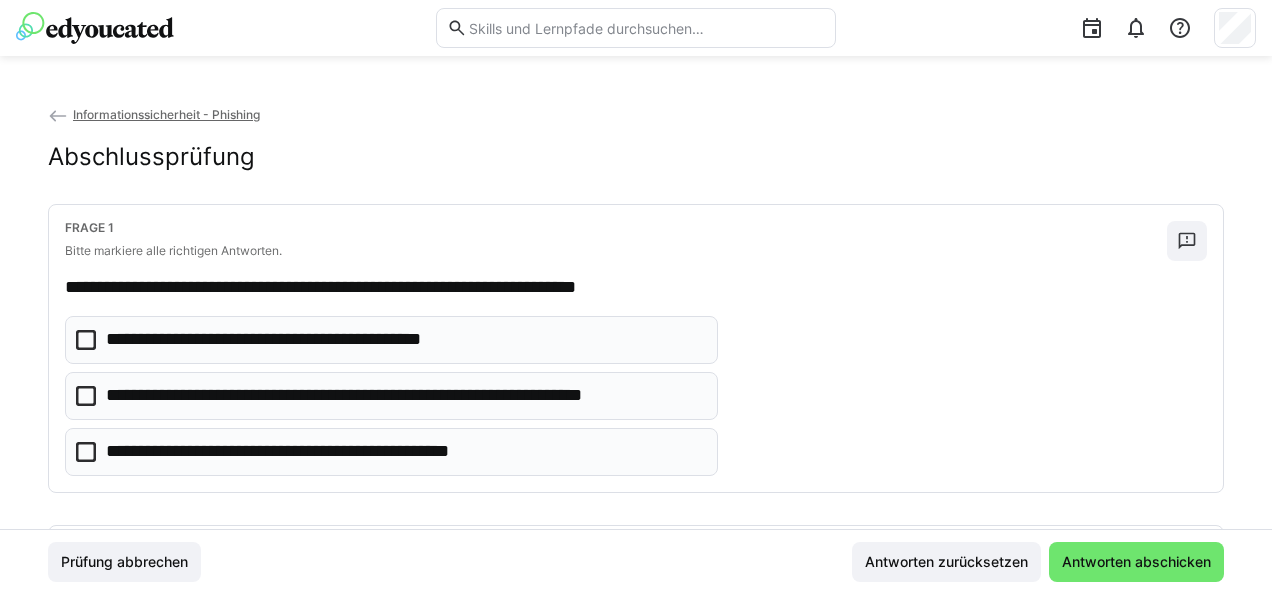 click on "**********" 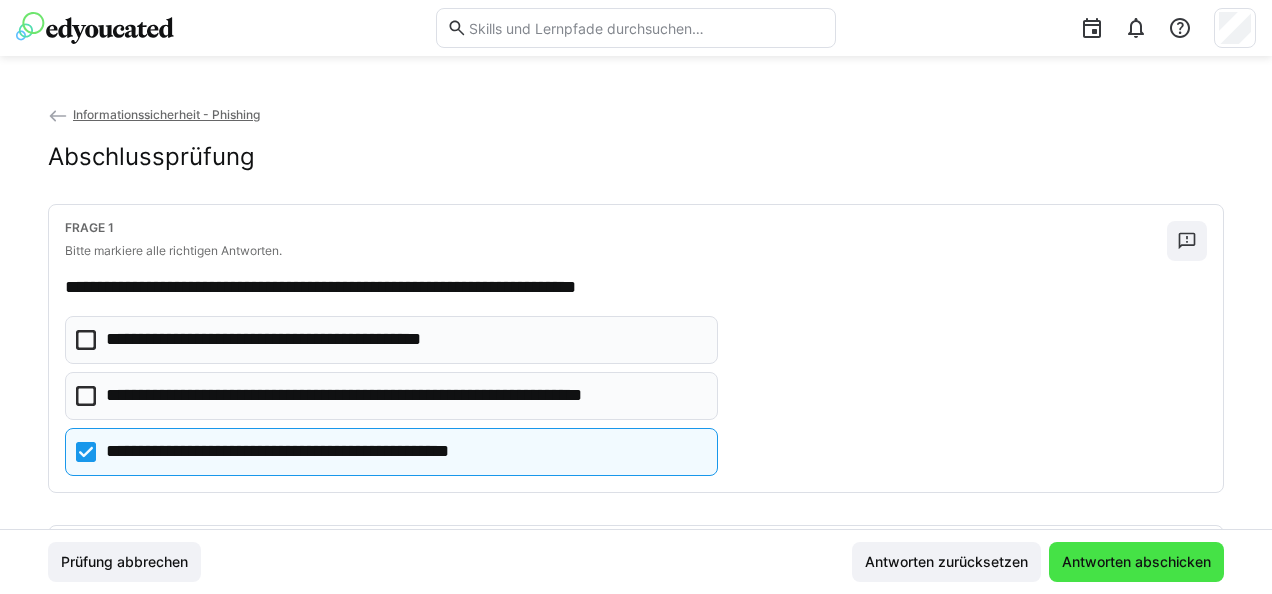 click on "Antworten abschicken" 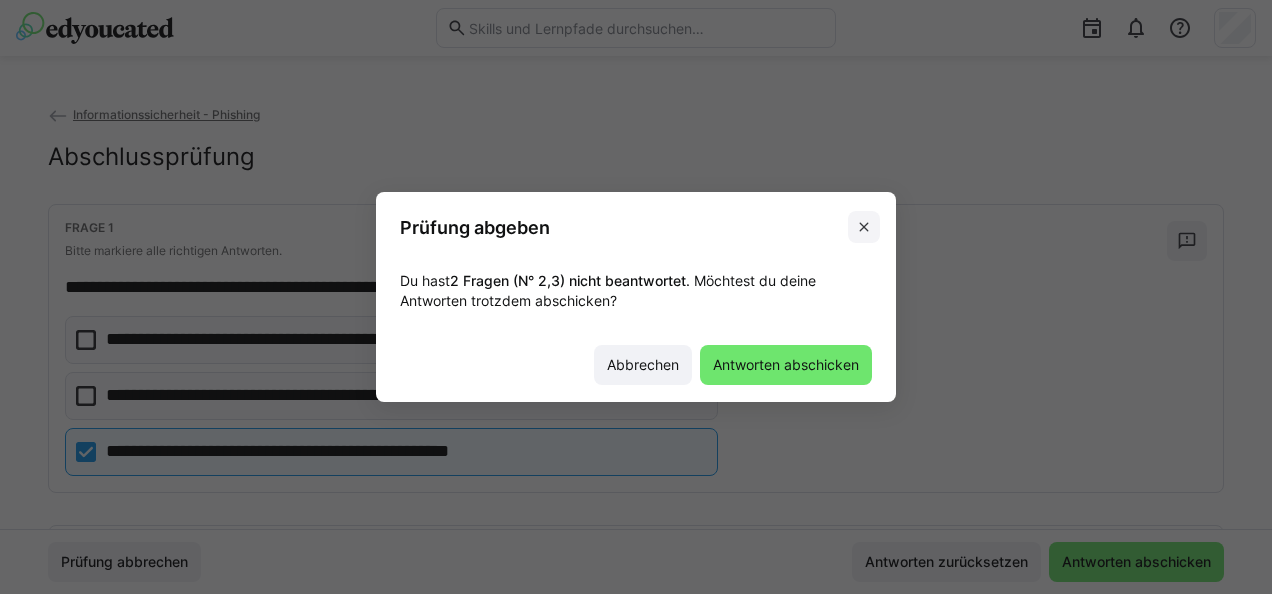 click 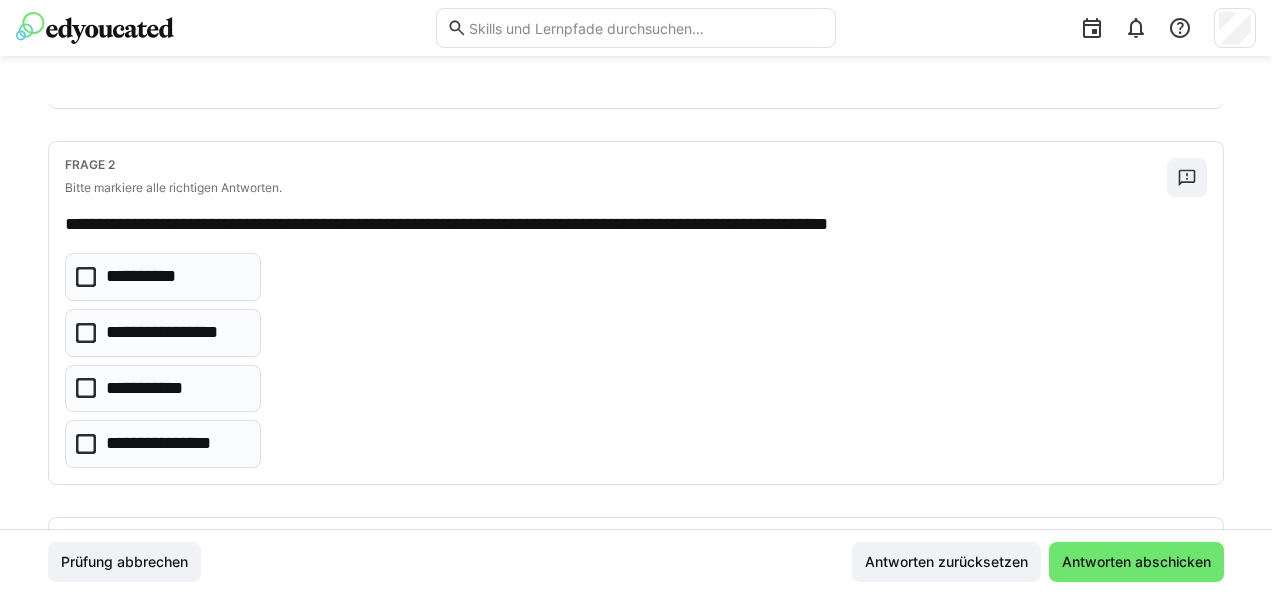 scroll, scrollTop: 388, scrollLeft: 0, axis: vertical 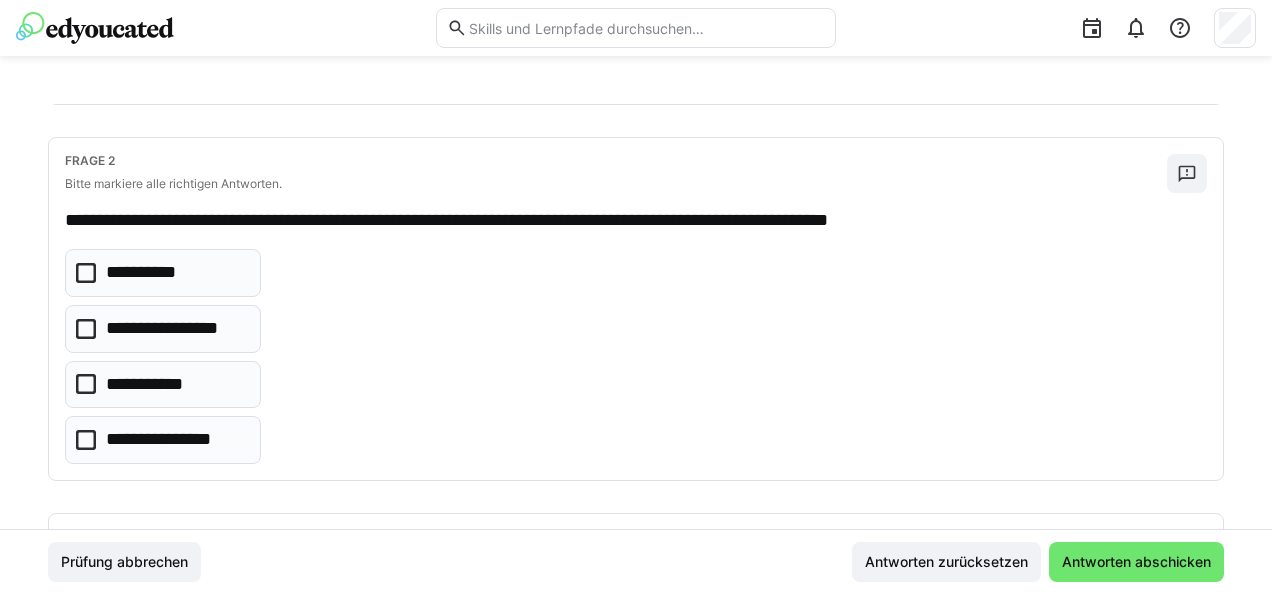 click on "**********" 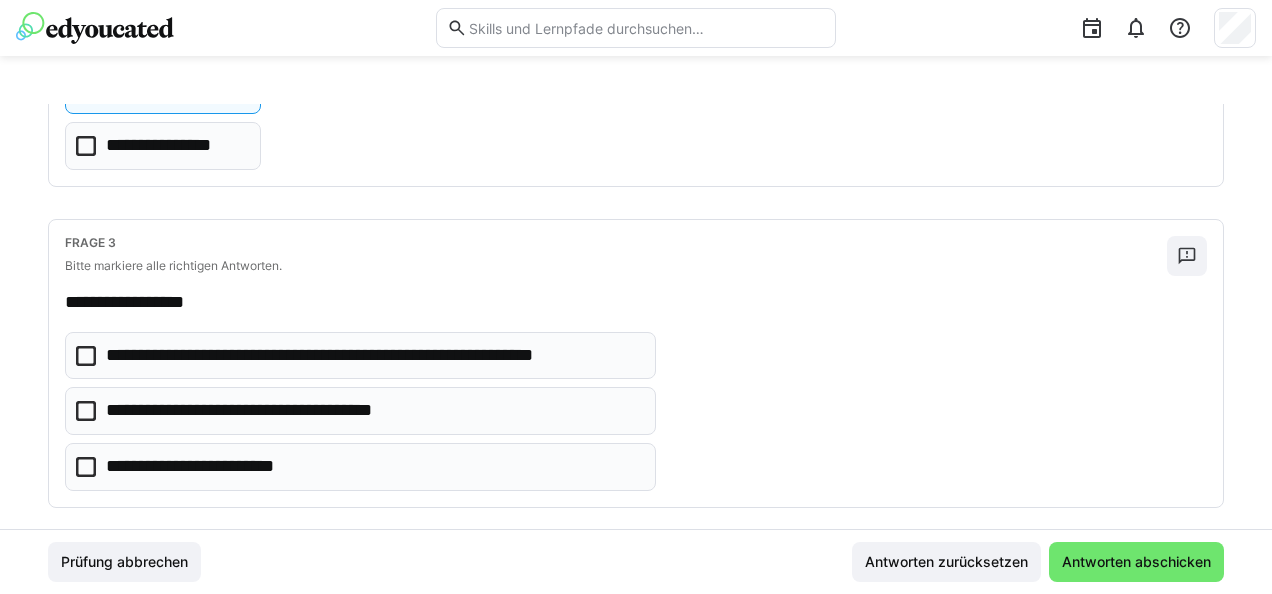 scroll, scrollTop: 698, scrollLeft: 0, axis: vertical 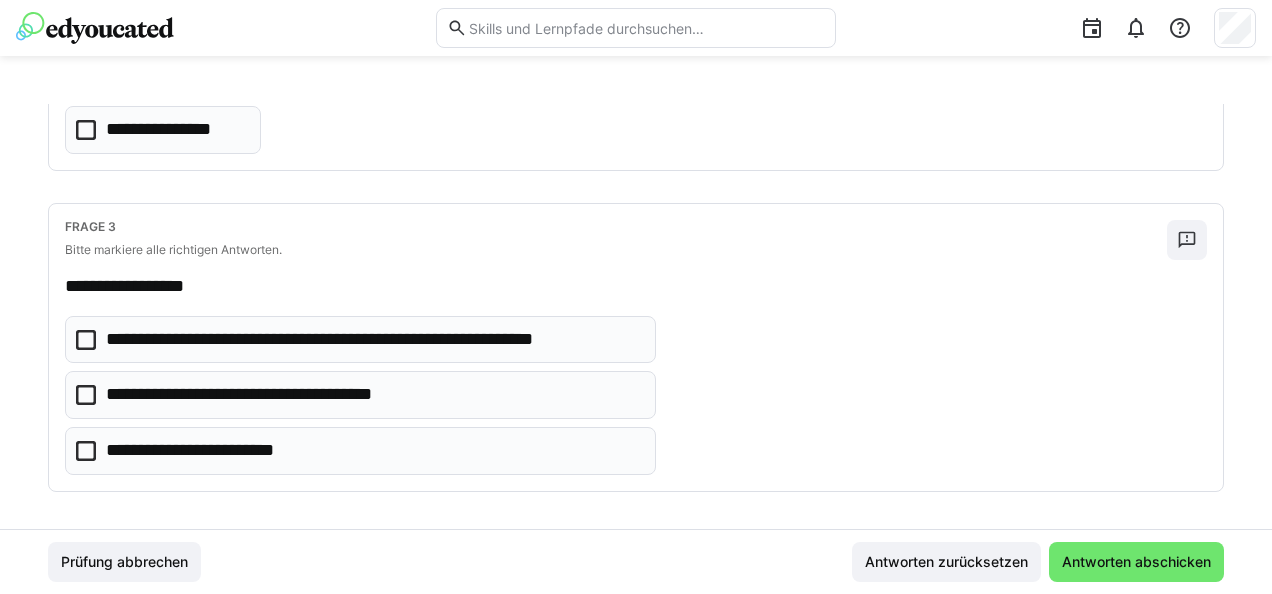 click on "**********" 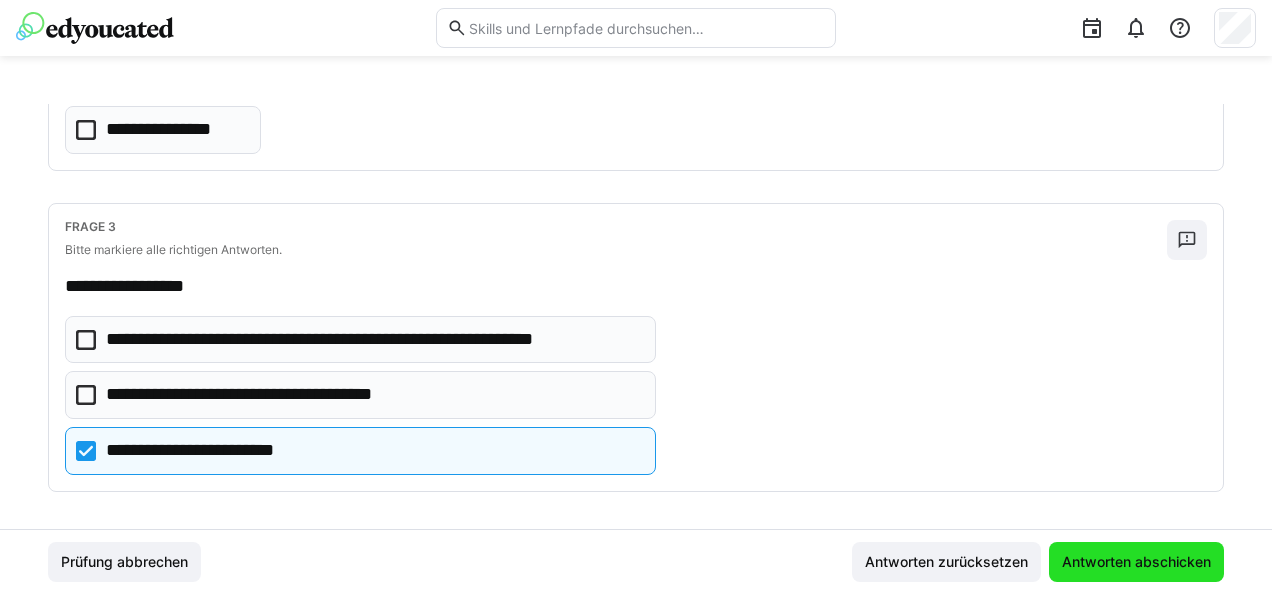 click on "Antworten abschicken" 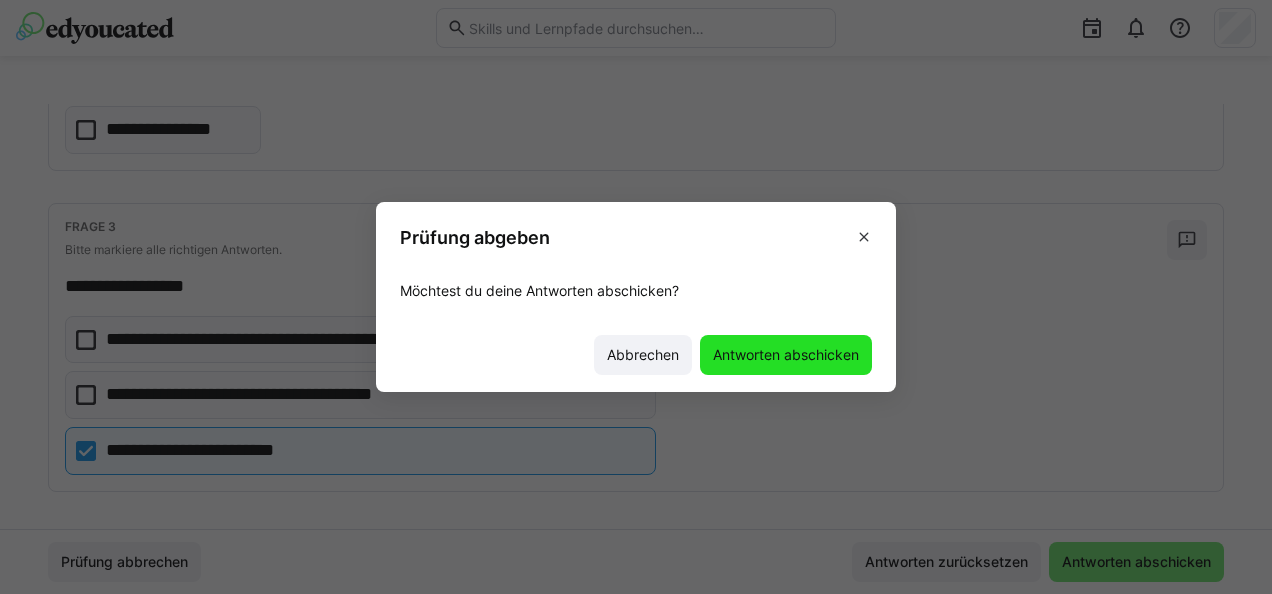 click on "Antworten abschicken" 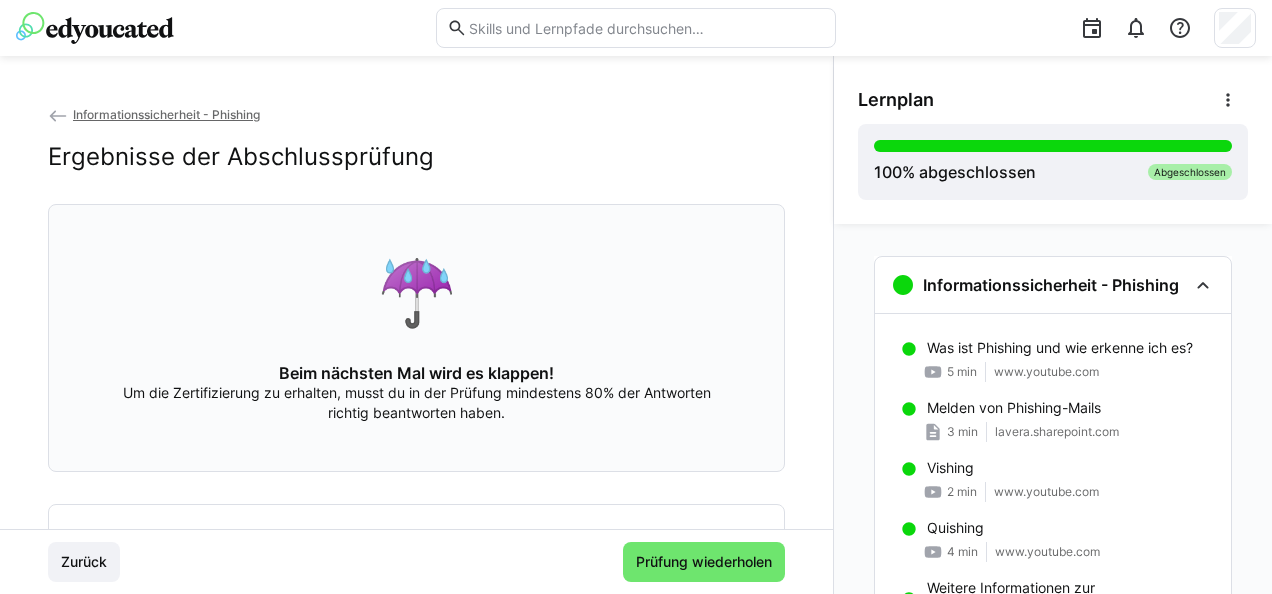 click on "Informationssicherheit - Phishing
Was ist Phishing und wie erkenne ich es?
5 min www.youtube.com
Melden von Phishing-Mails
3 min lavera.sharepoint.com
Vishing
2 min www.youtube.com
Quishing
4 min www.youtube.com
Weitere Informationen zur Informationssicherheit
1 min lavera.sharepoint.com
Abschlussprüfung
Einführung
Prüfung
Ergebnisse" 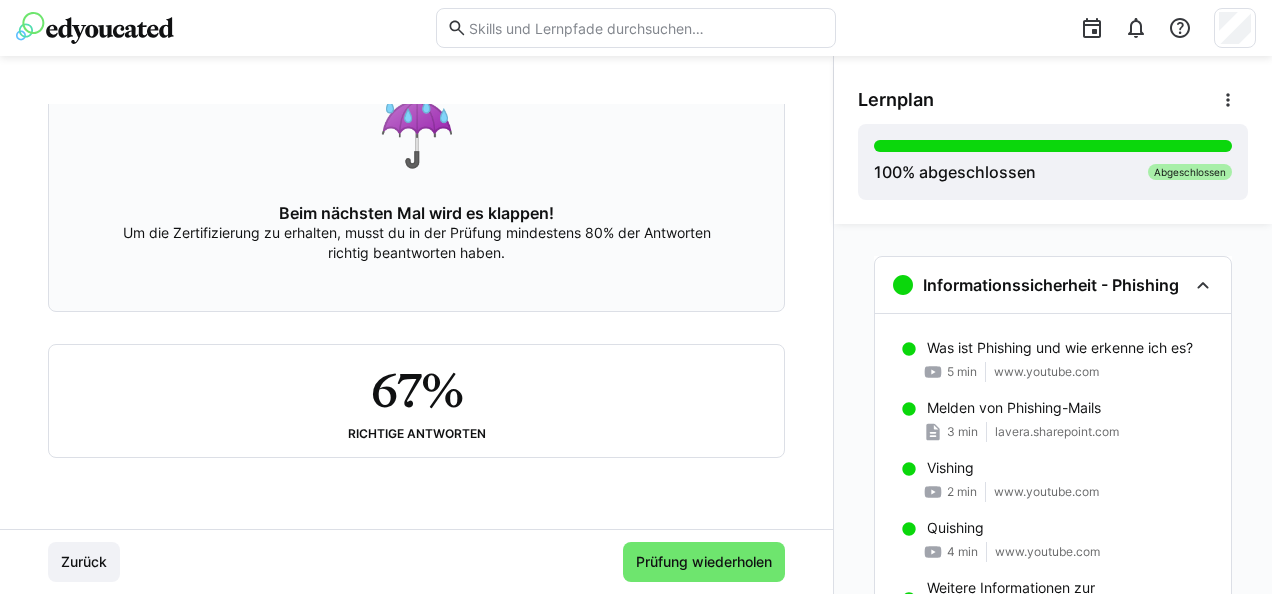 scroll, scrollTop: 161, scrollLeft: 0, axis: vertical 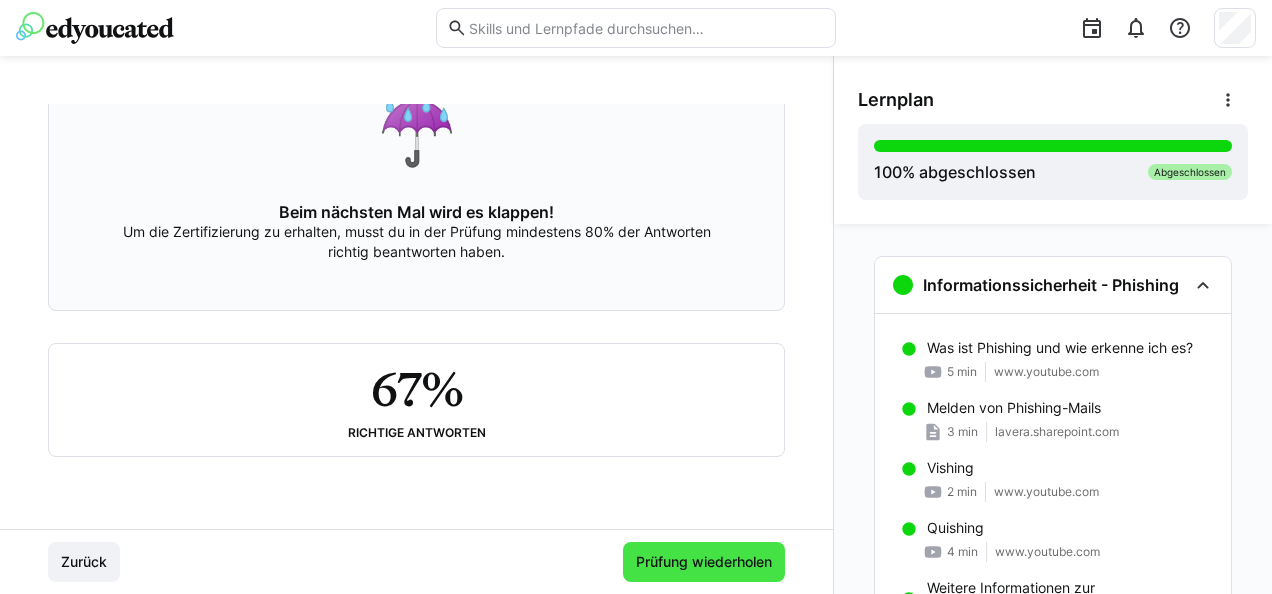 click on "Prüfung wiederholen" 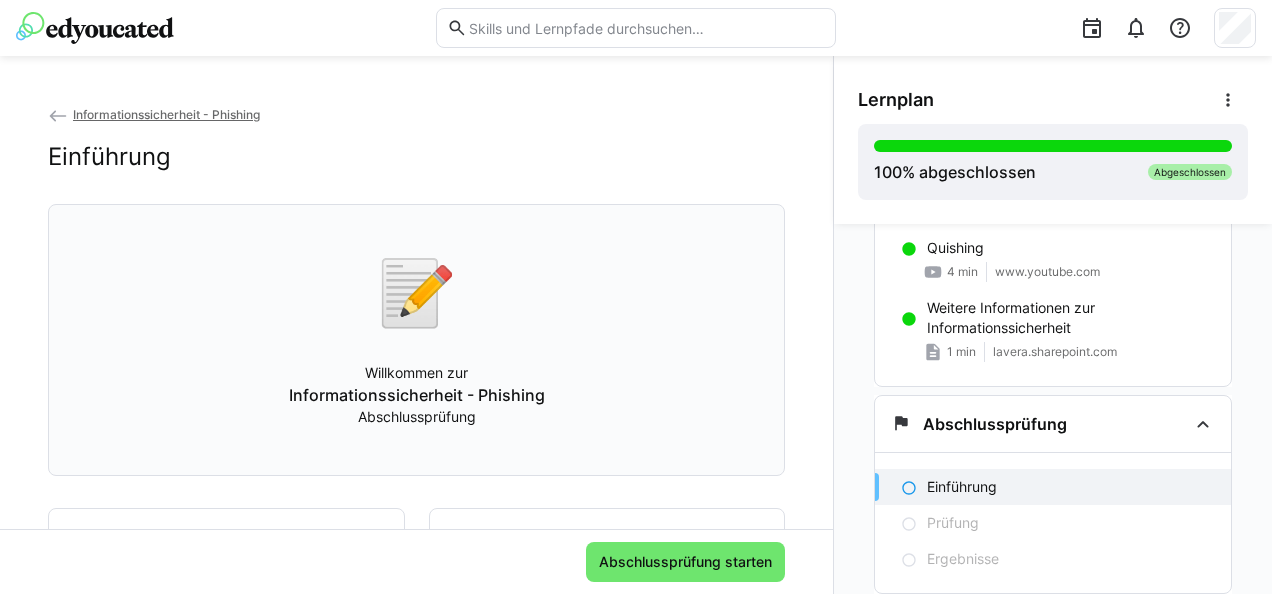 scroll, scrollTop: 340, scrollLeft: 0, axis: vertical 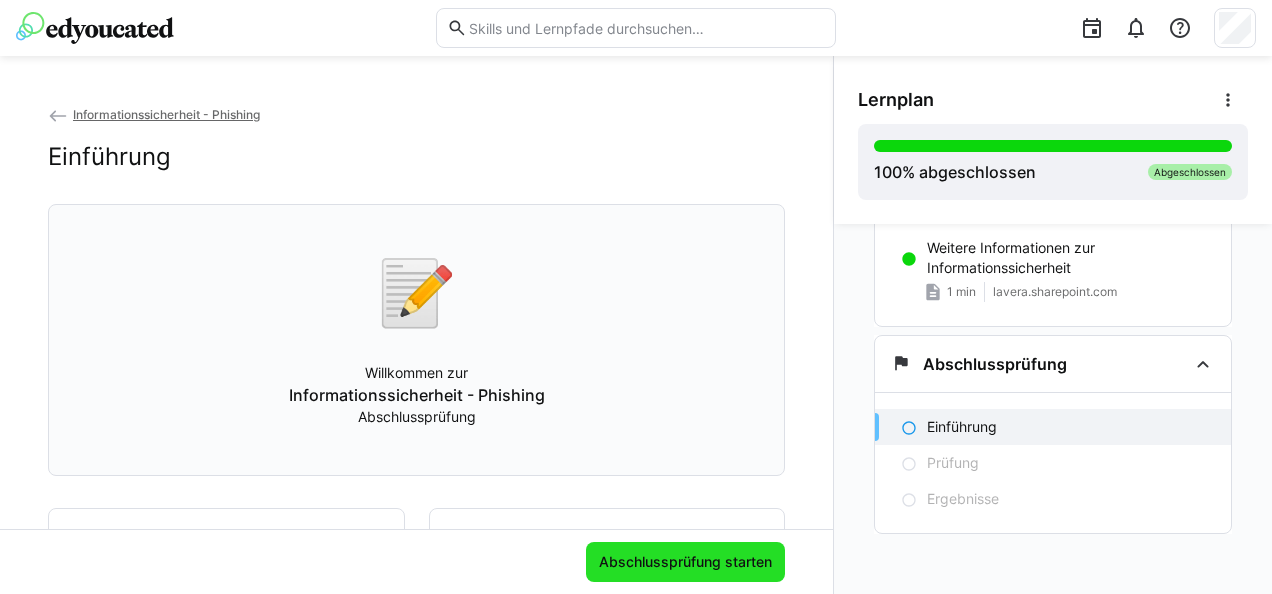 click on "Abschlussprüfung starten" 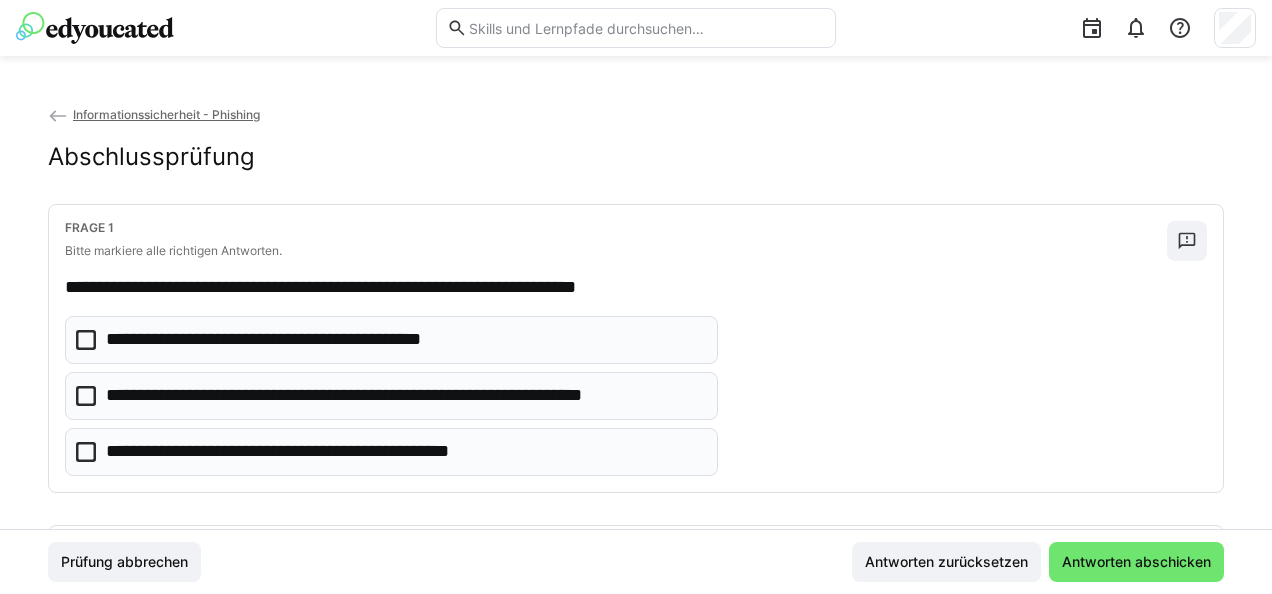 click on "**********" 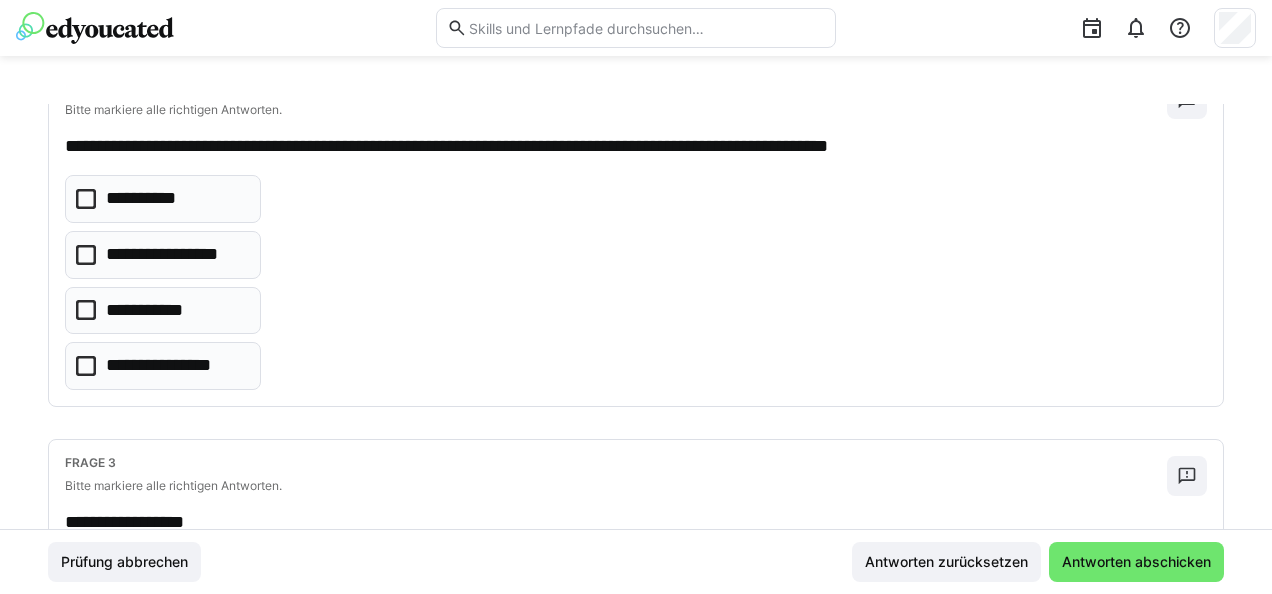 scroll, scrollTop: 454, scrollLeft: 0, axis: vertical 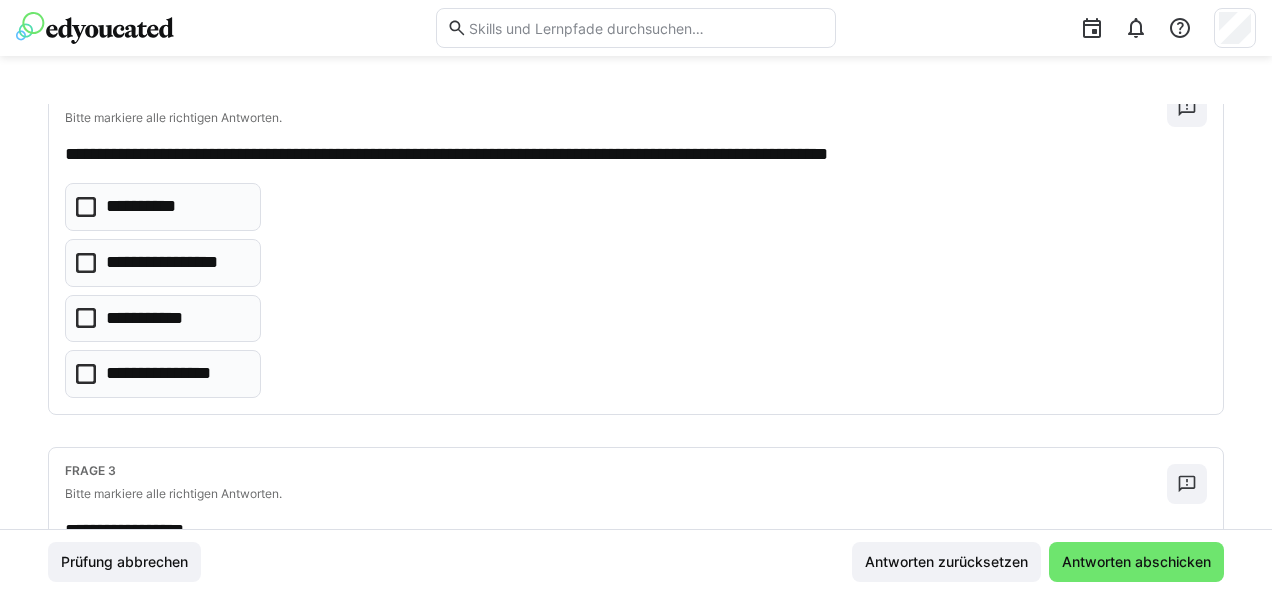 click on "**********" 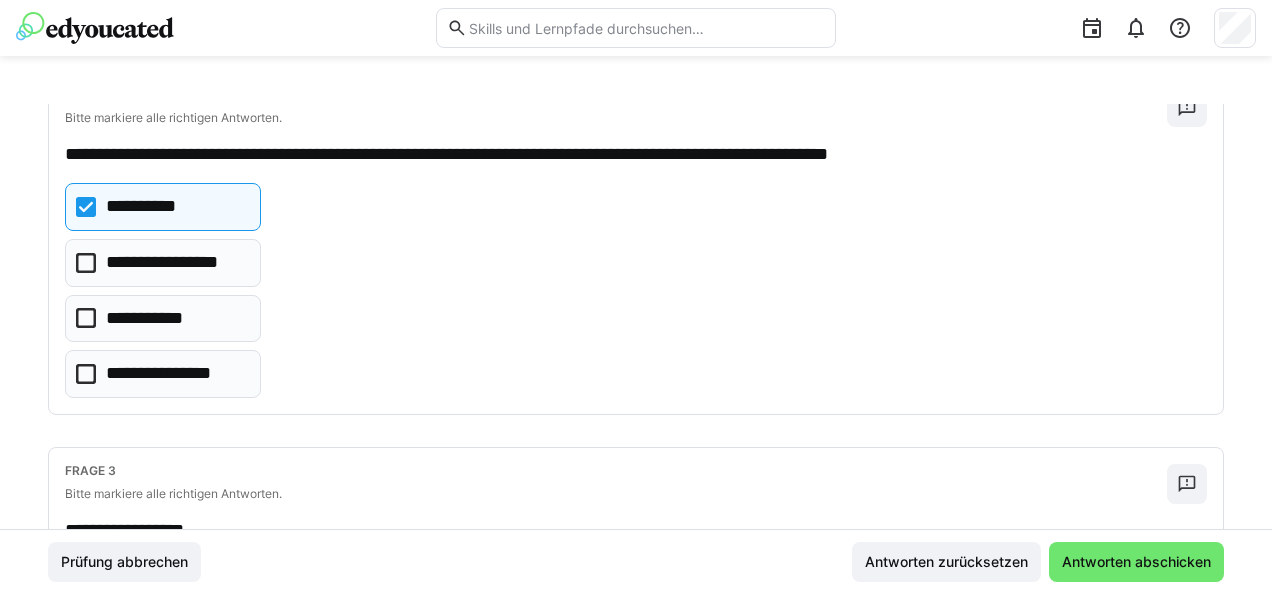 click on "**********" 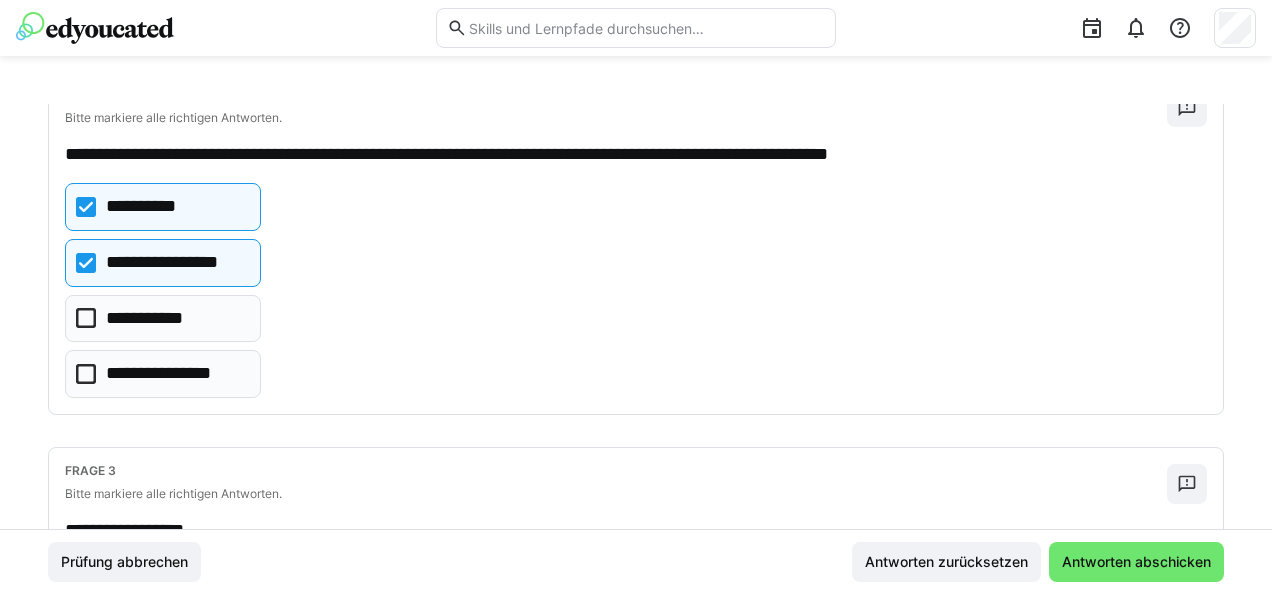 scroll, scrollTop: 698, scrollLeft: 0, axis: vertical 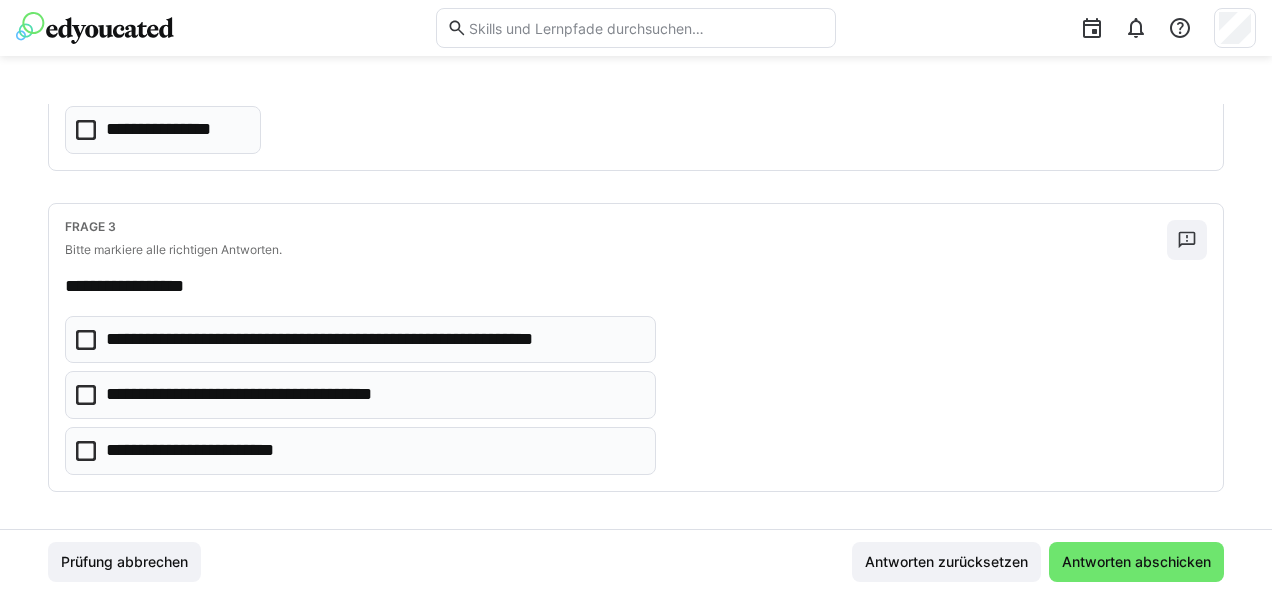 click on "**********" 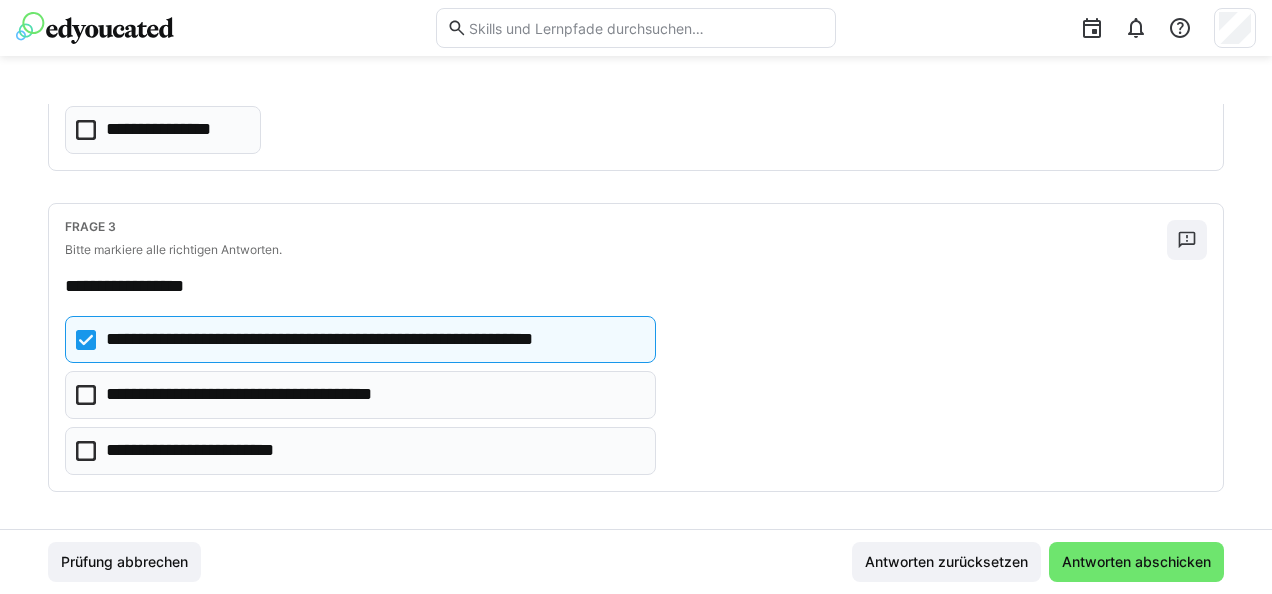 click on "**********" 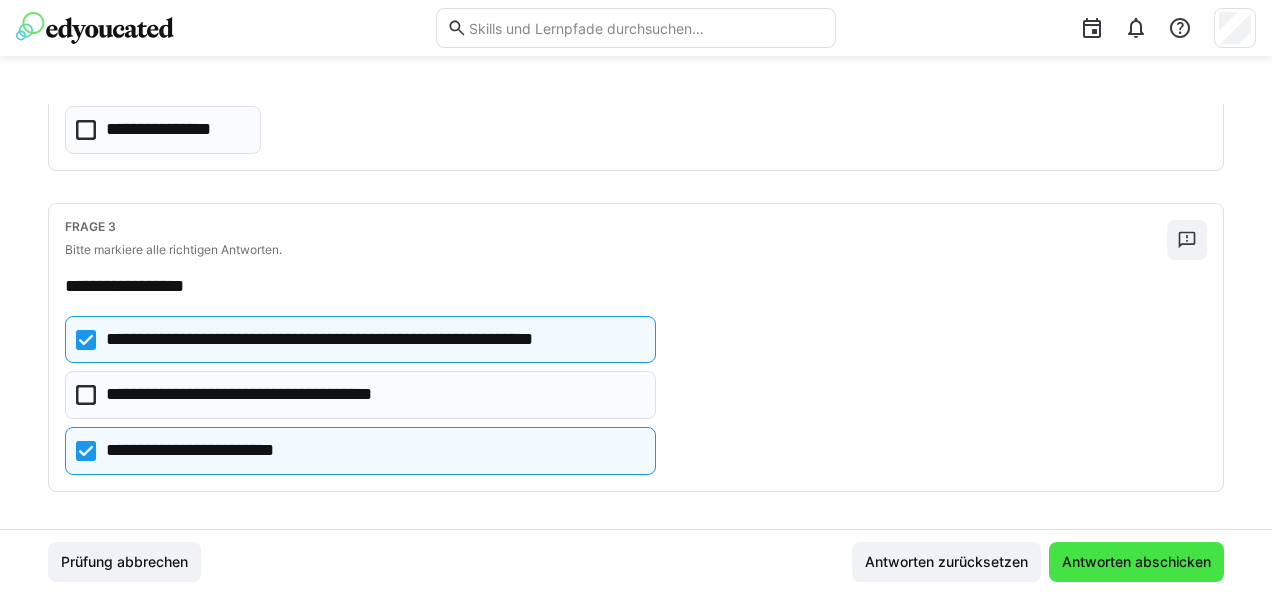 click on "Antworten abschicken" 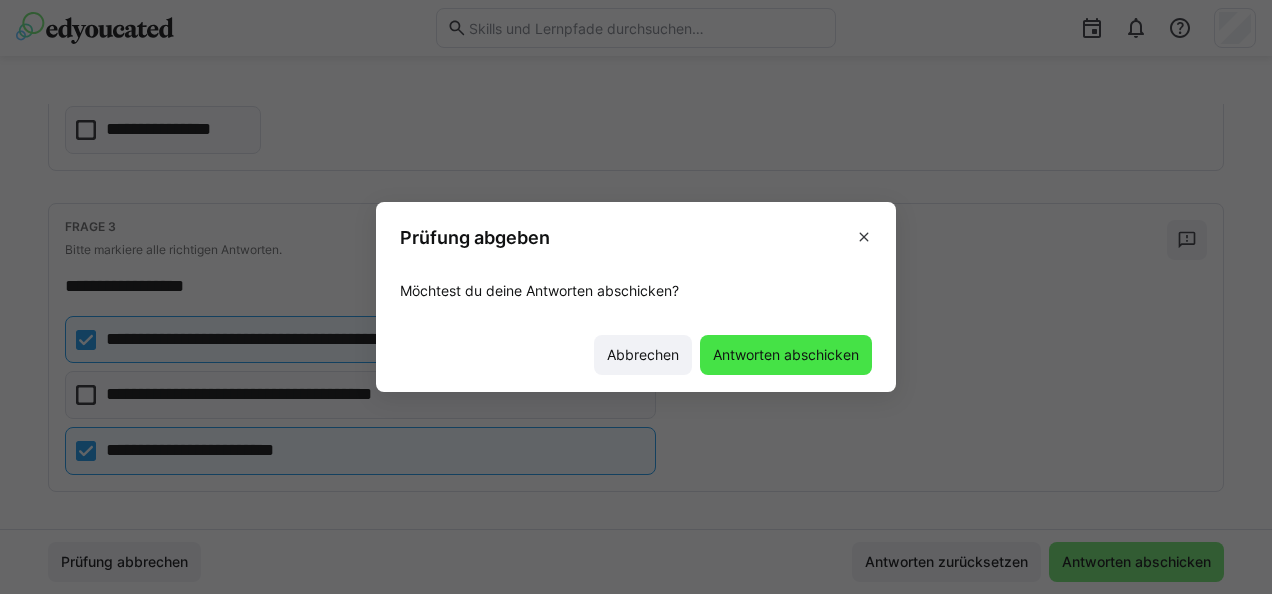 click on "Antworten abschicken" 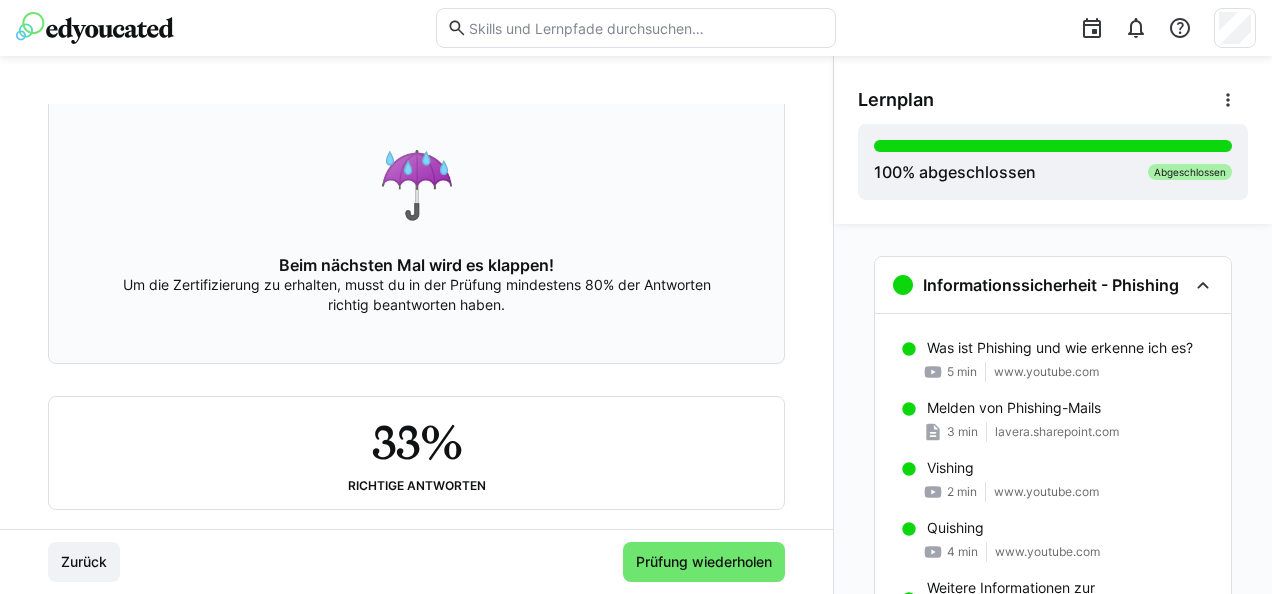 scroll, scrollTop: 158, scrollLeft: 0, axis: vertical 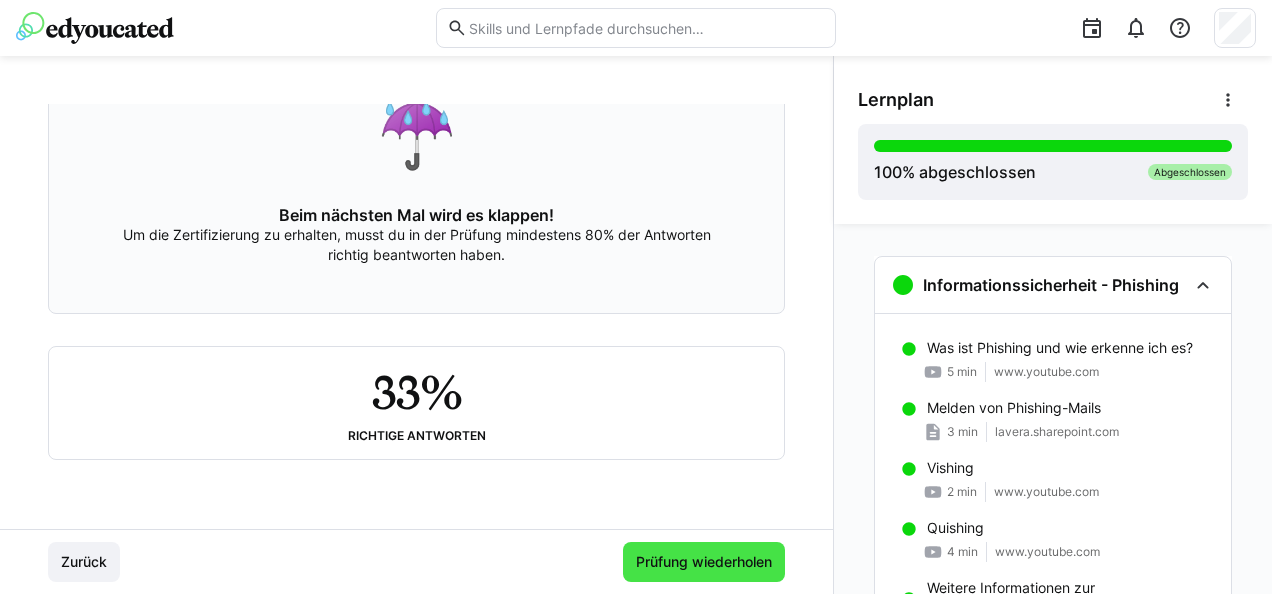 click on "Prüfung wiederholen" 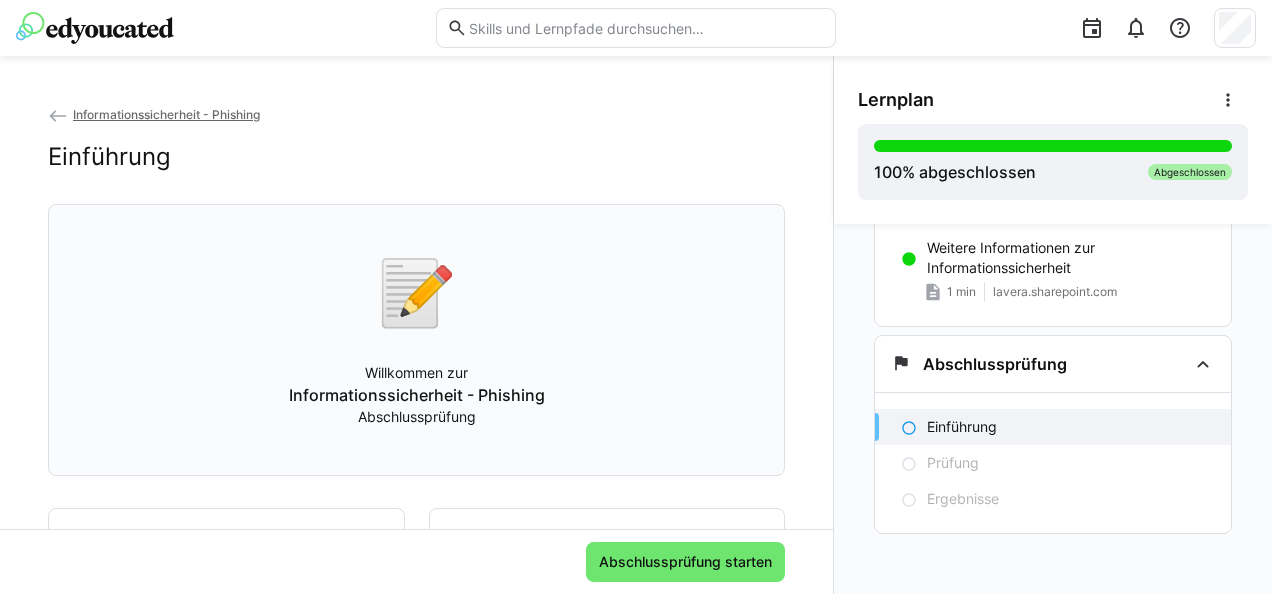 scroll, scrollTop: 340, scrollLeft: 0, axis: vertical 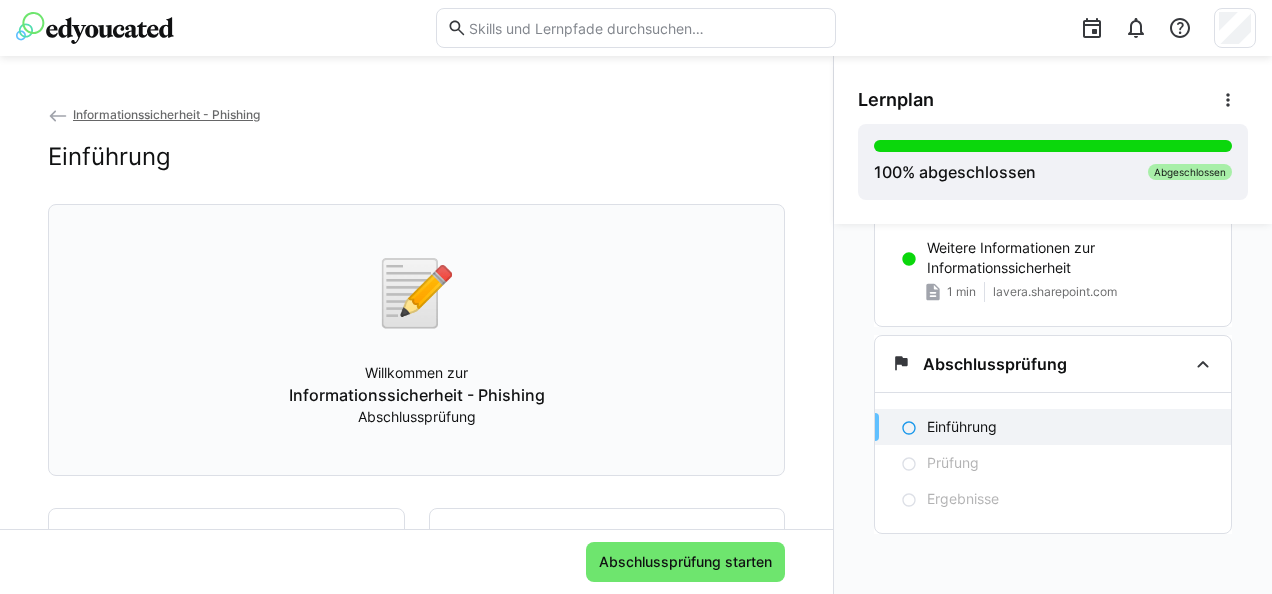 click on "Abschlussprüfung starten" 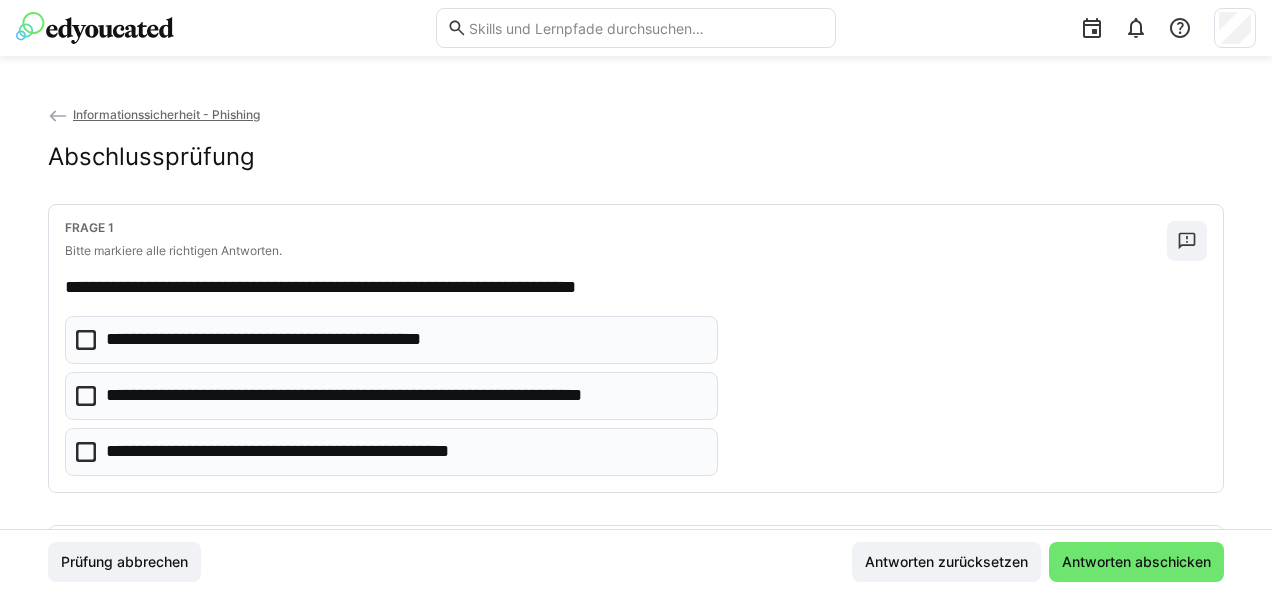 click on "**********" 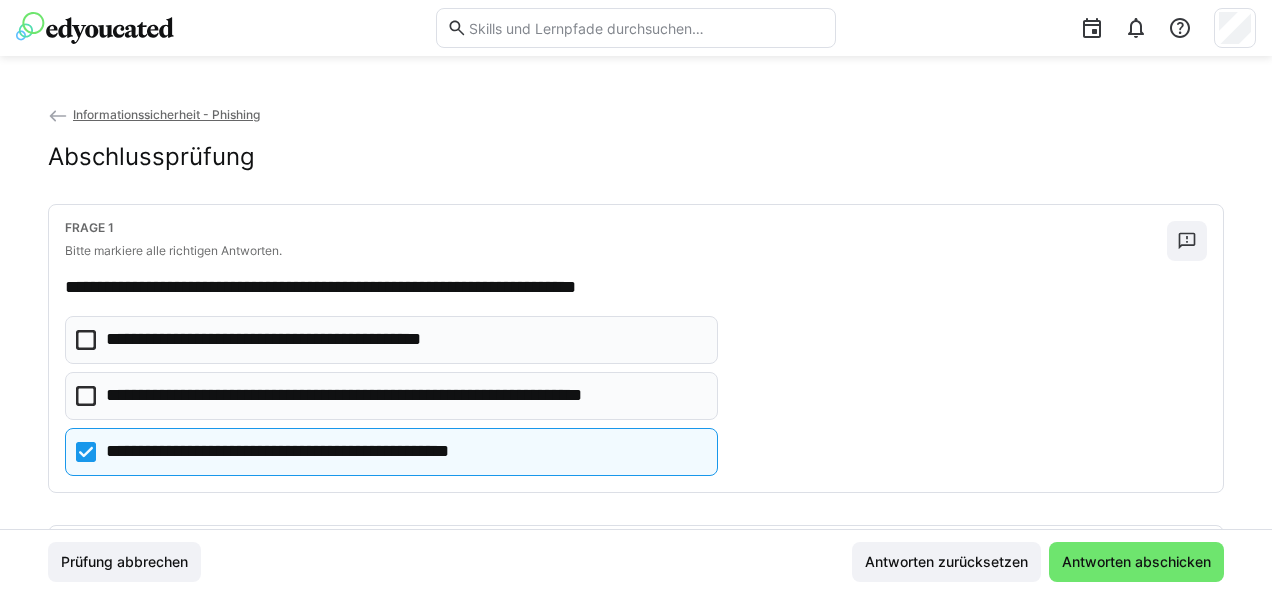 click on "**********" 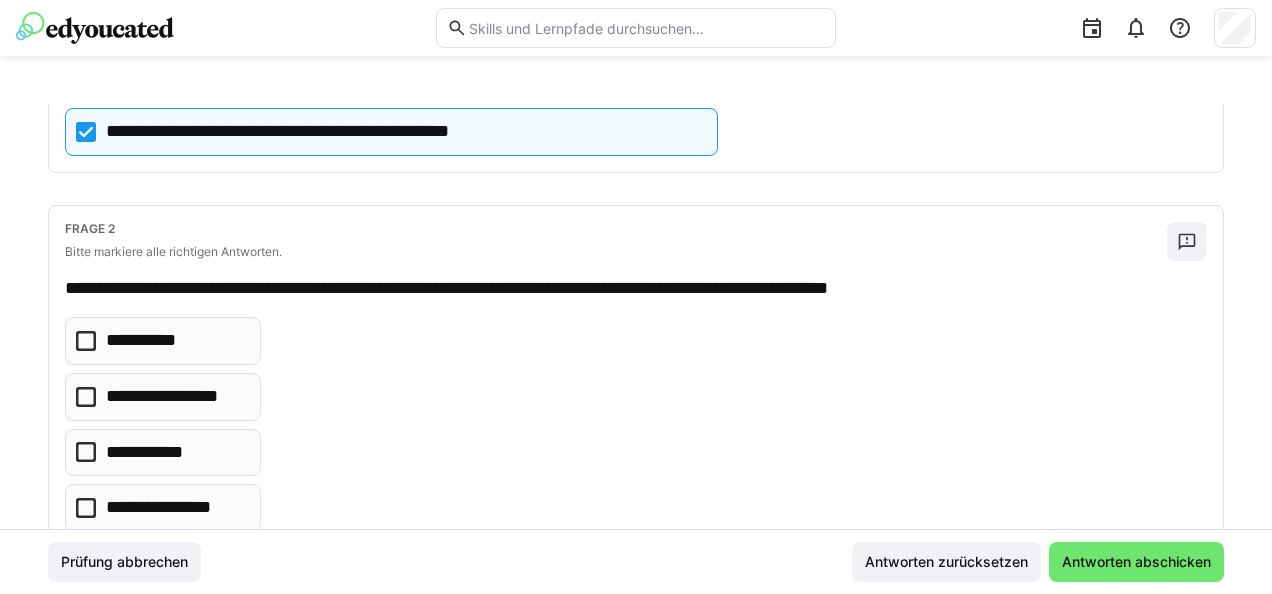 scroll, scrollTop: 339, scrollLeft: 0, axis: vertical 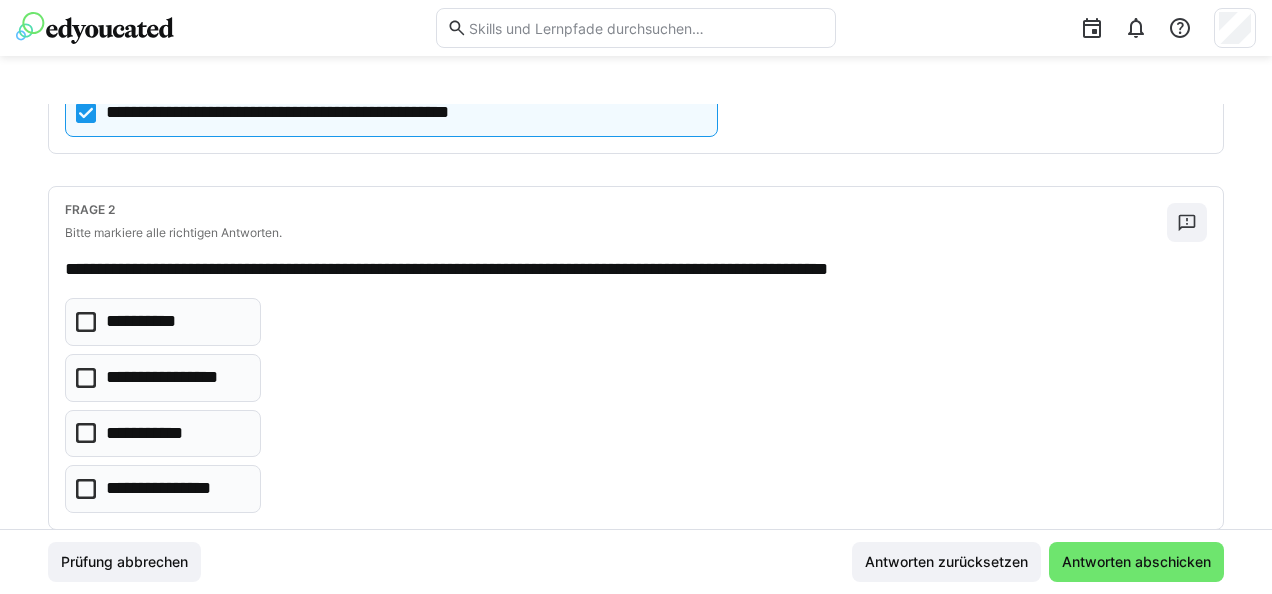 click on "**********" 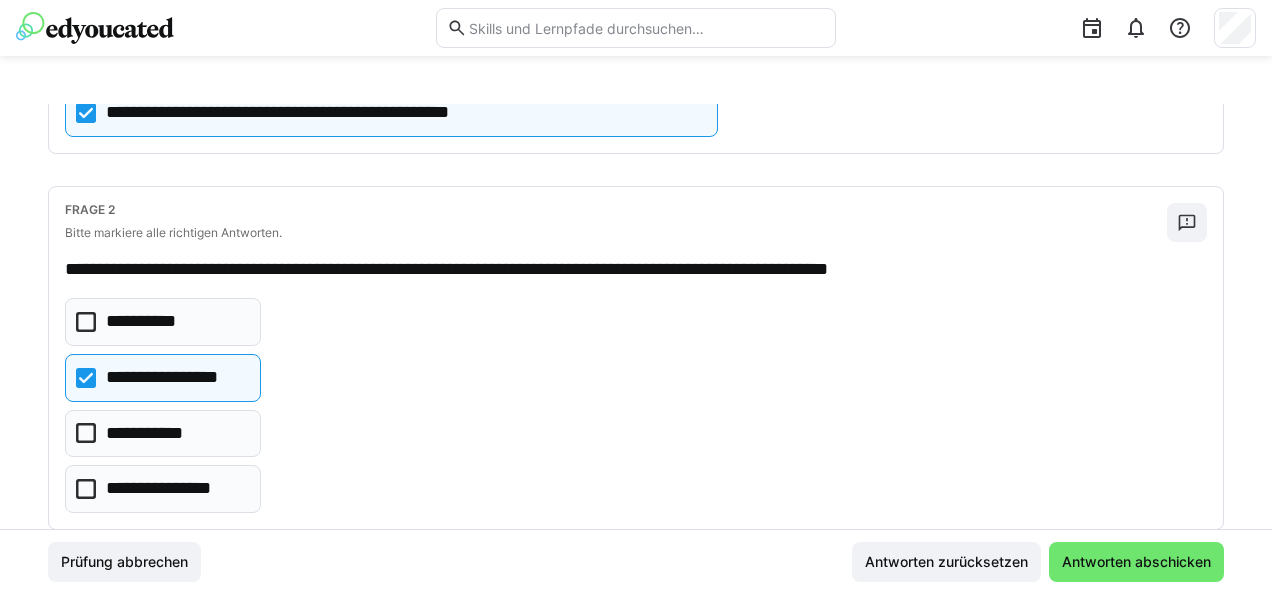 click on "**********" 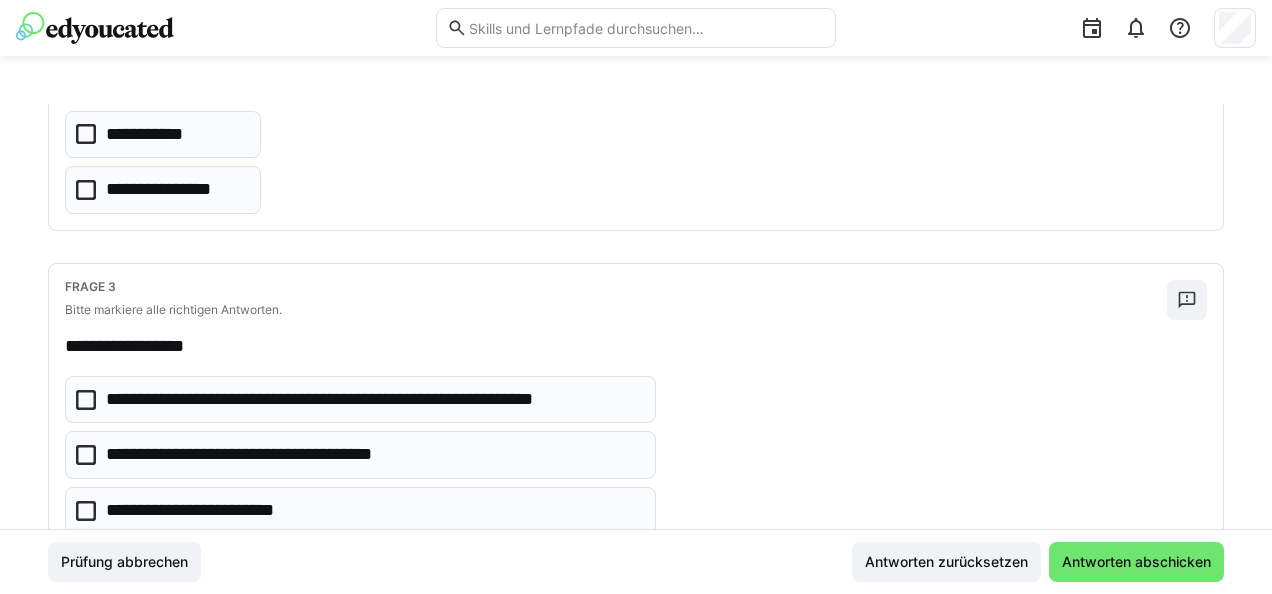 scroll, scrollTop: 698, scrollLeft: 0, axis: vertical 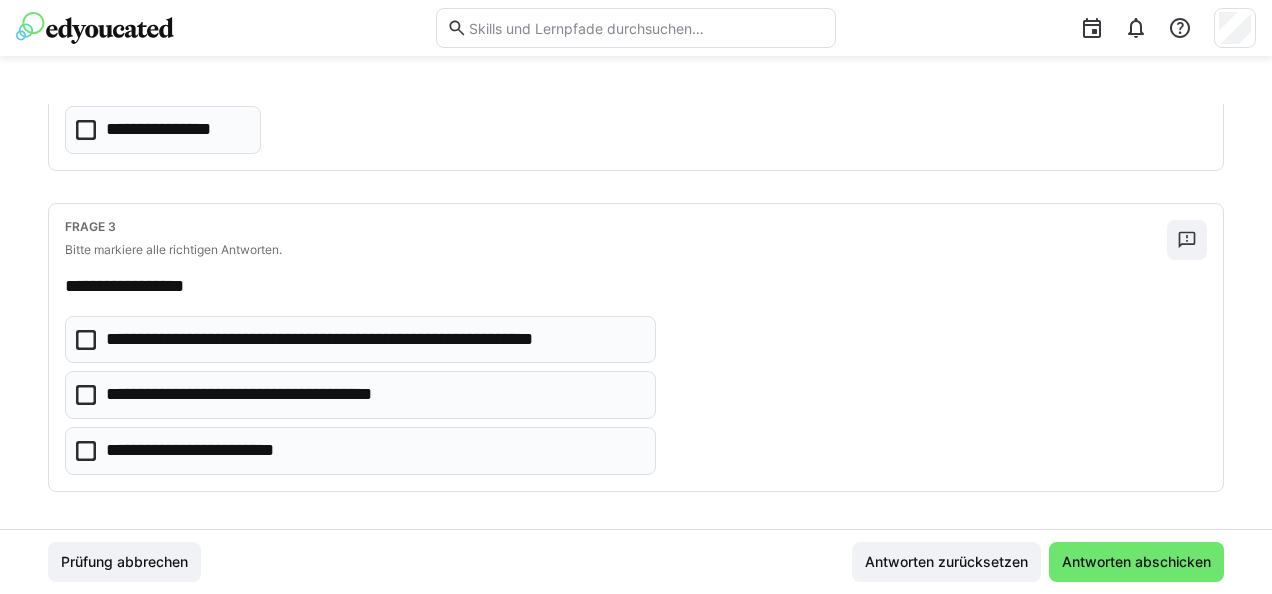click on "**********" 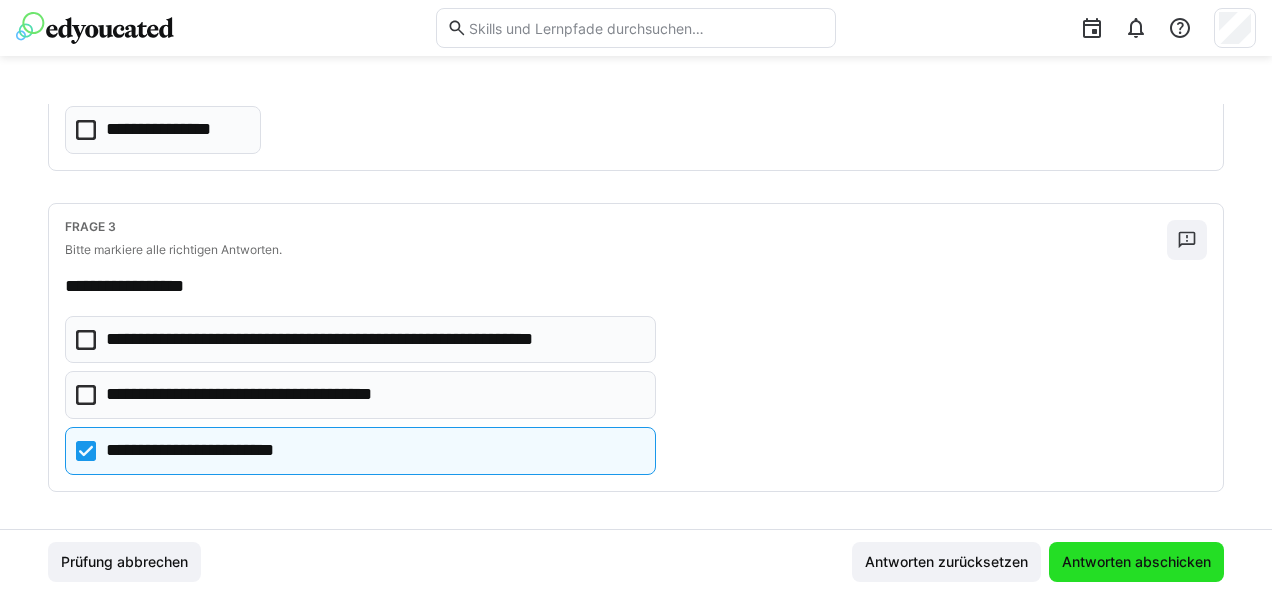 click on "Antworten abschicken" 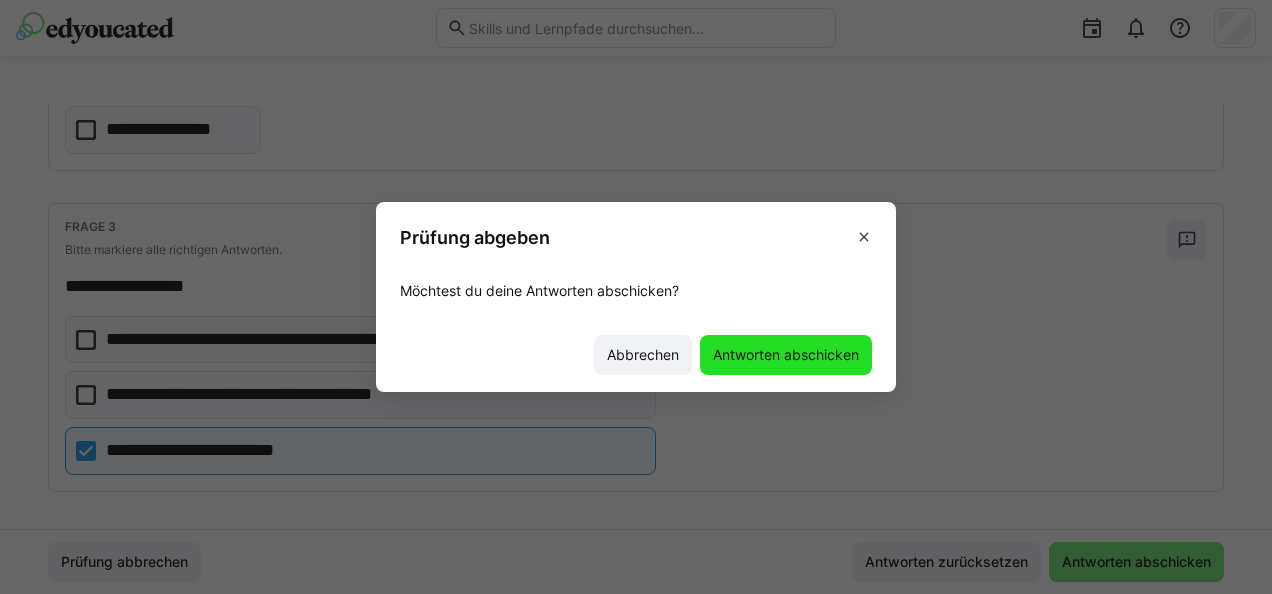 click on "Antworten abschicken" 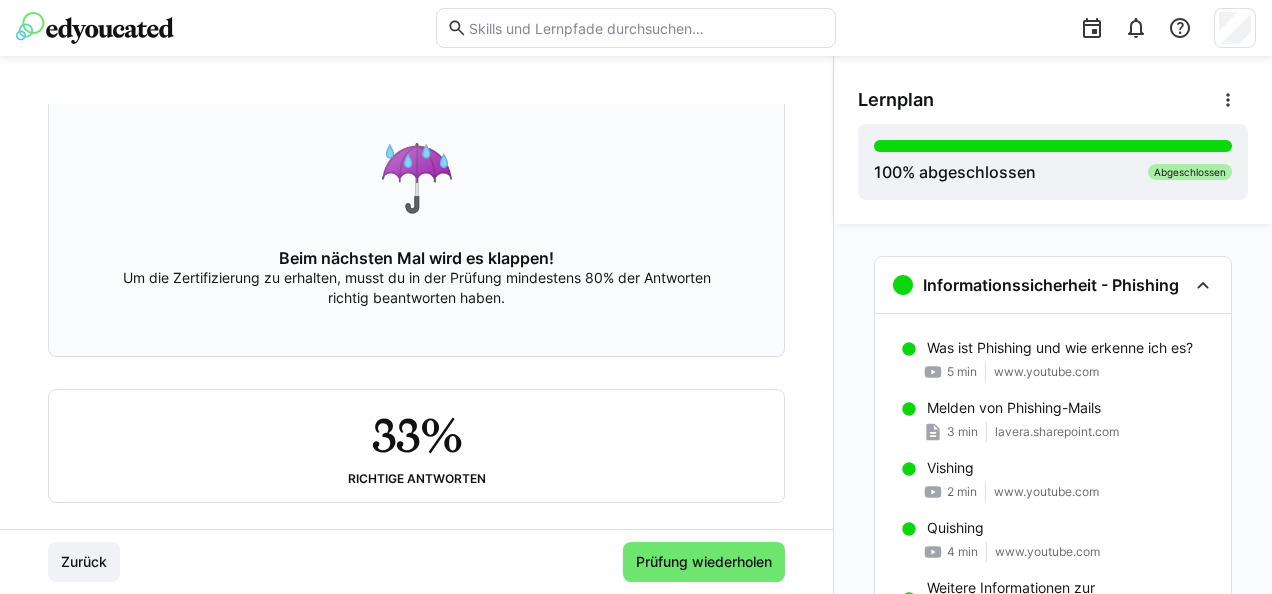 scroll, scrollTop: 130, scrollLeft: 0, axis: vertical 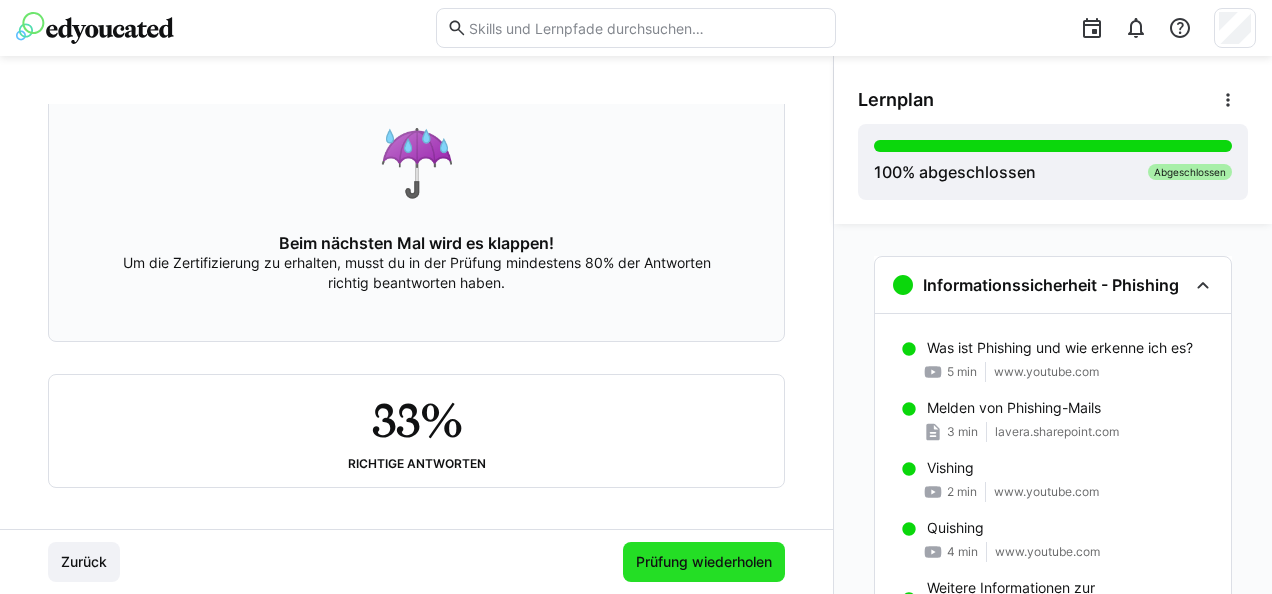 click on "Prüfung wiederholen" 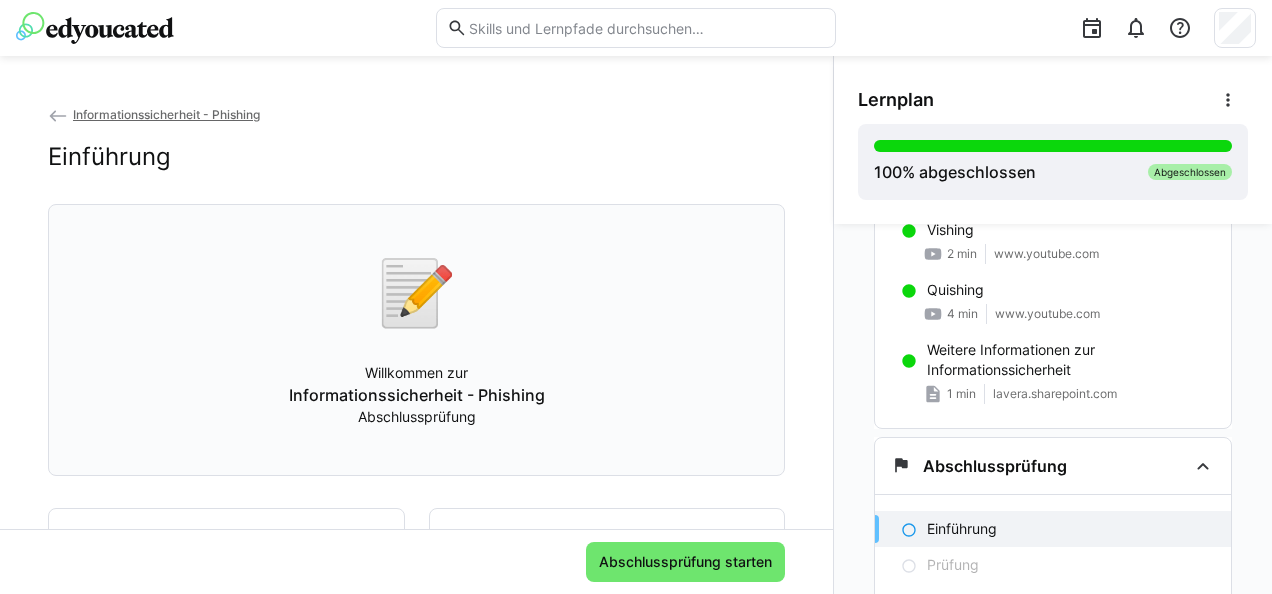 scroll, scrollTop: 340, scrollLeft: 0, axis: vertical 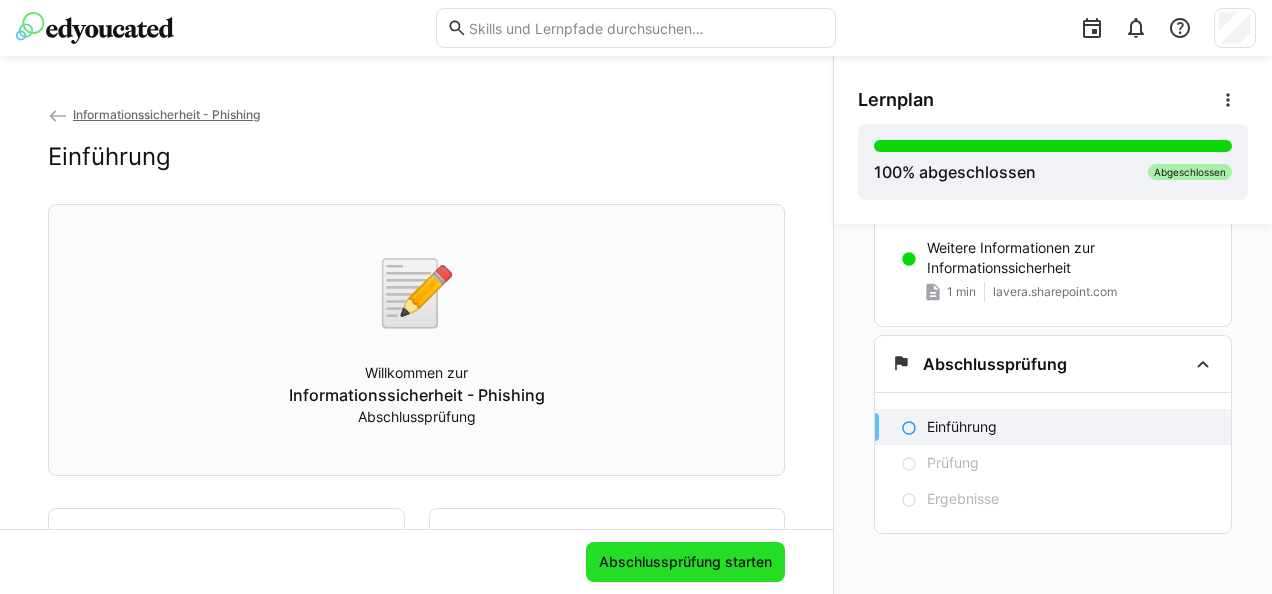 click on "Abschlussprüfung starten" 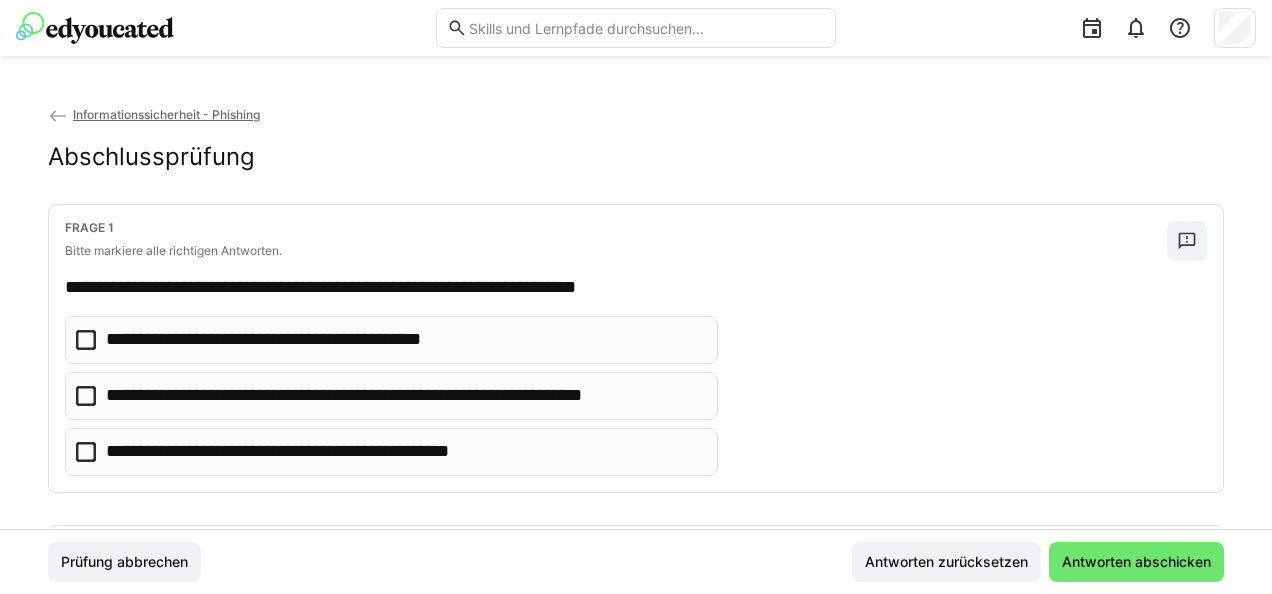 drag, startPoint x: 314, startPoint y: 446, endPoint x: 526, endPoint y: 321, distance: 246.1077 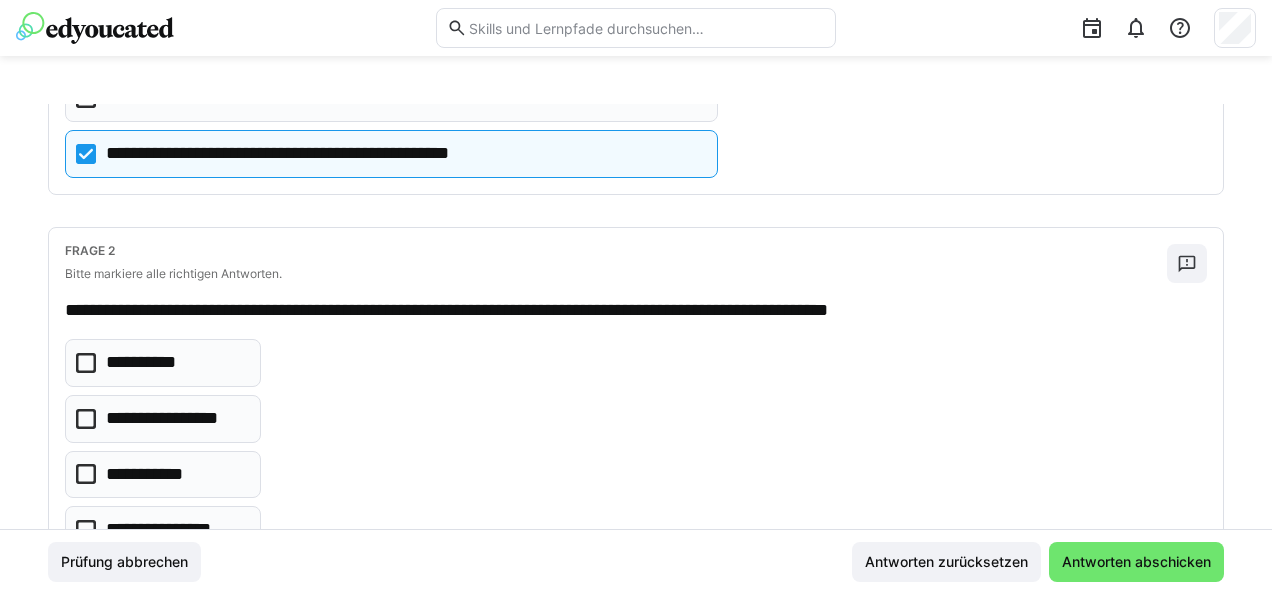 scroll, scrollTop: 320, scrollLeft: 0, axis: vertical 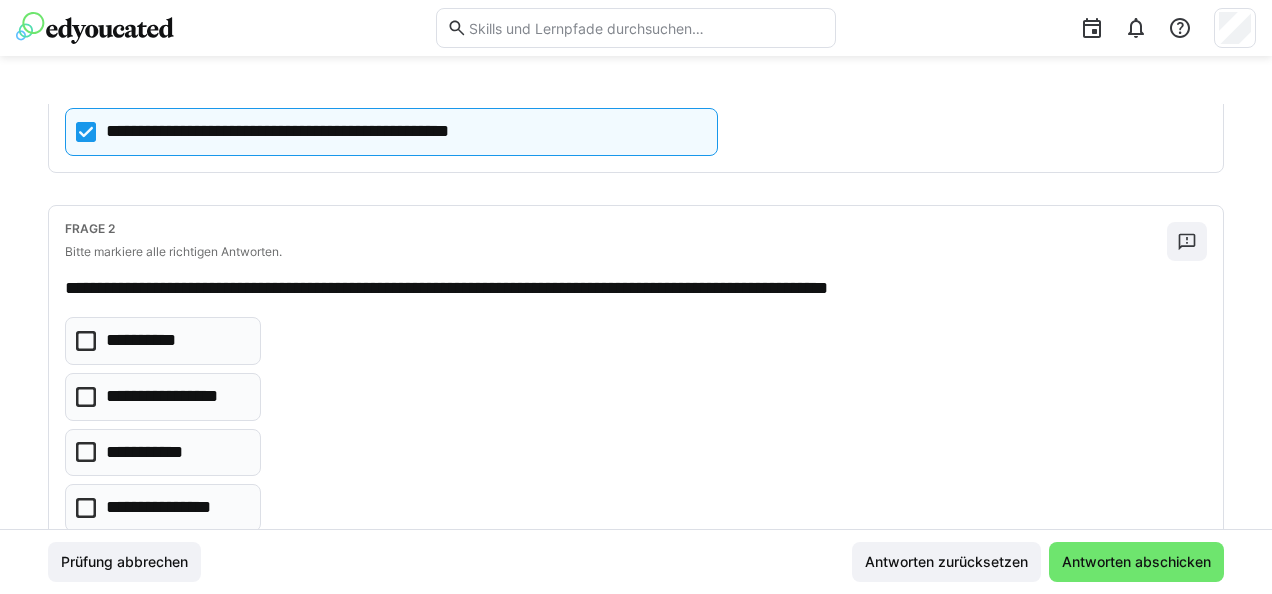 click on "**********" 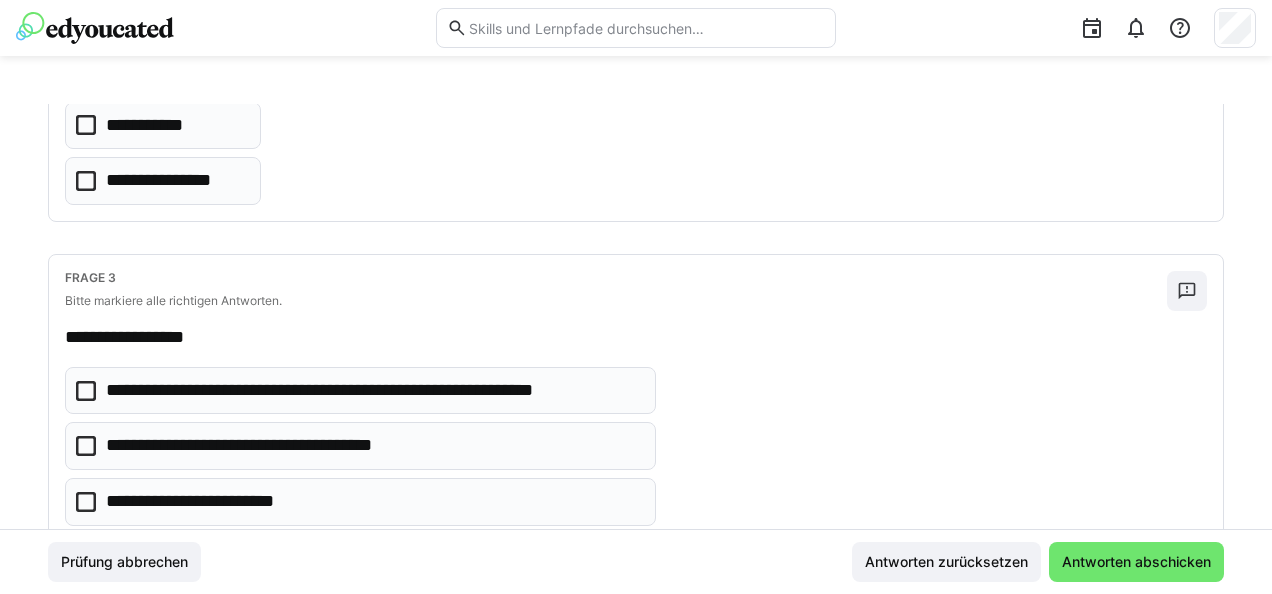 scroll, scrollTop: 672, scrollLeft: 0, axis: vertical 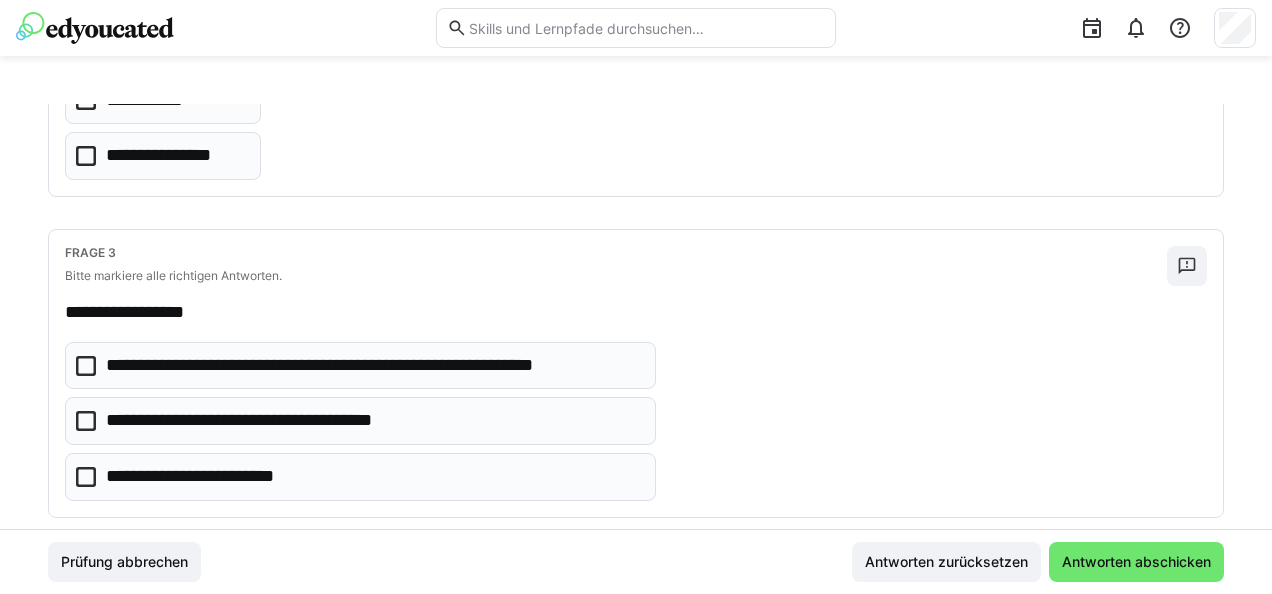 click on "**********" 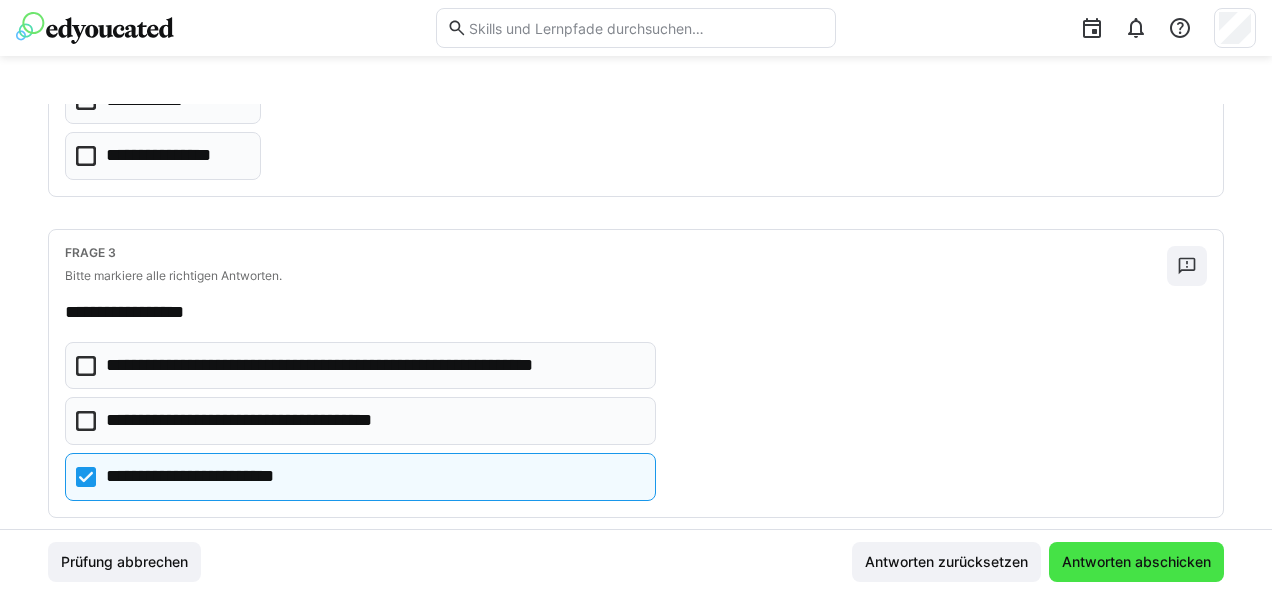 click on "Antworten abschicken" 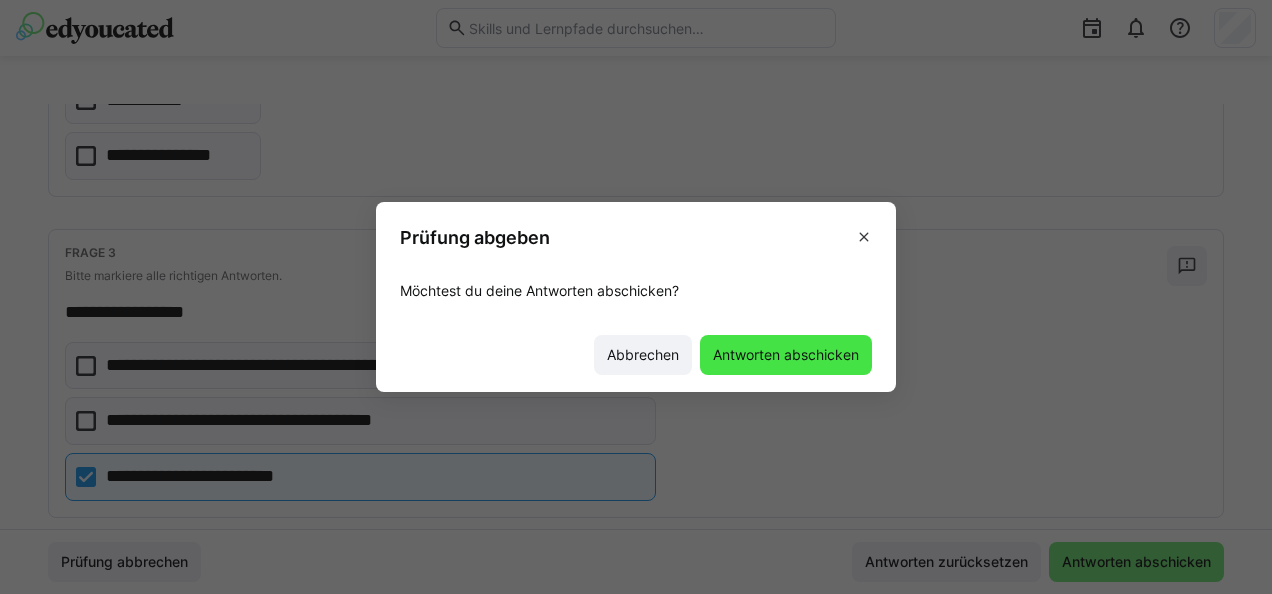 click on "Antworten abschicken" 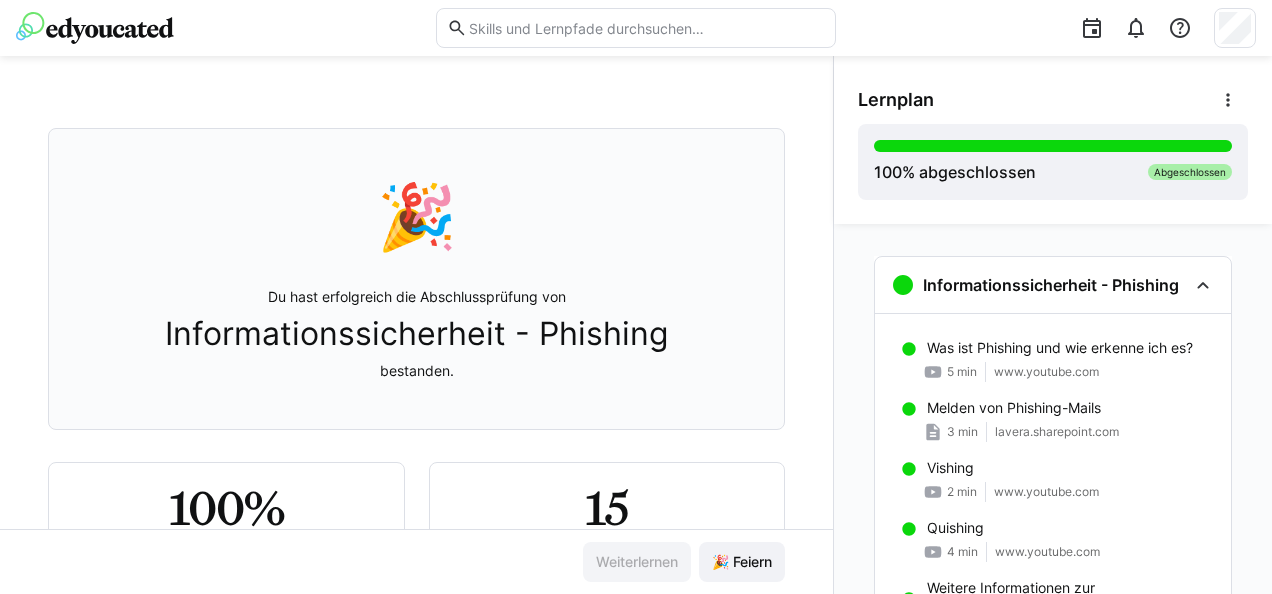 scroll, scrollTop: 0, scrollLeft: 0, axis: both 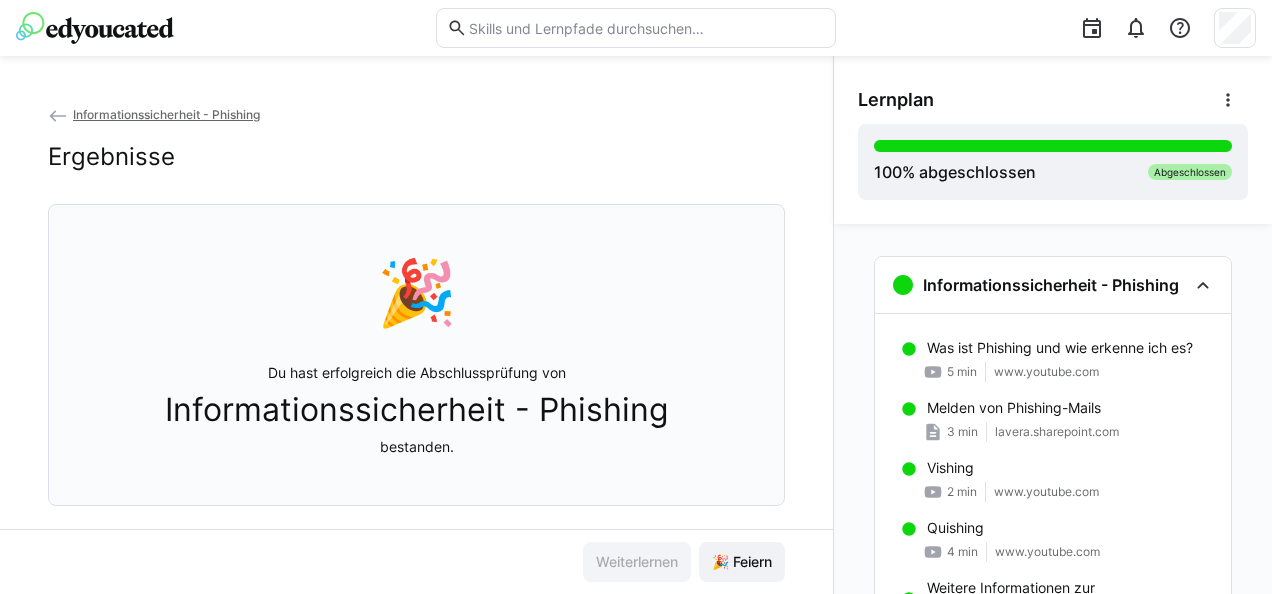 click on "Informationssicherheit - Phishing
Was ist Phishing und wie erkenne ich es?
5 min www.youtube.com
Melden von Phishing-Mails
3 min lavera.sharepoint.com
Vishing
2 min www.youtube.com
Quishing
4 min www.youtube.com
Weitere Informationen zur Informationssicherheit
1 min lavera.sharepoint.com
Abschlussprüfung
Einführung
Prüfung
Ergebnisse" 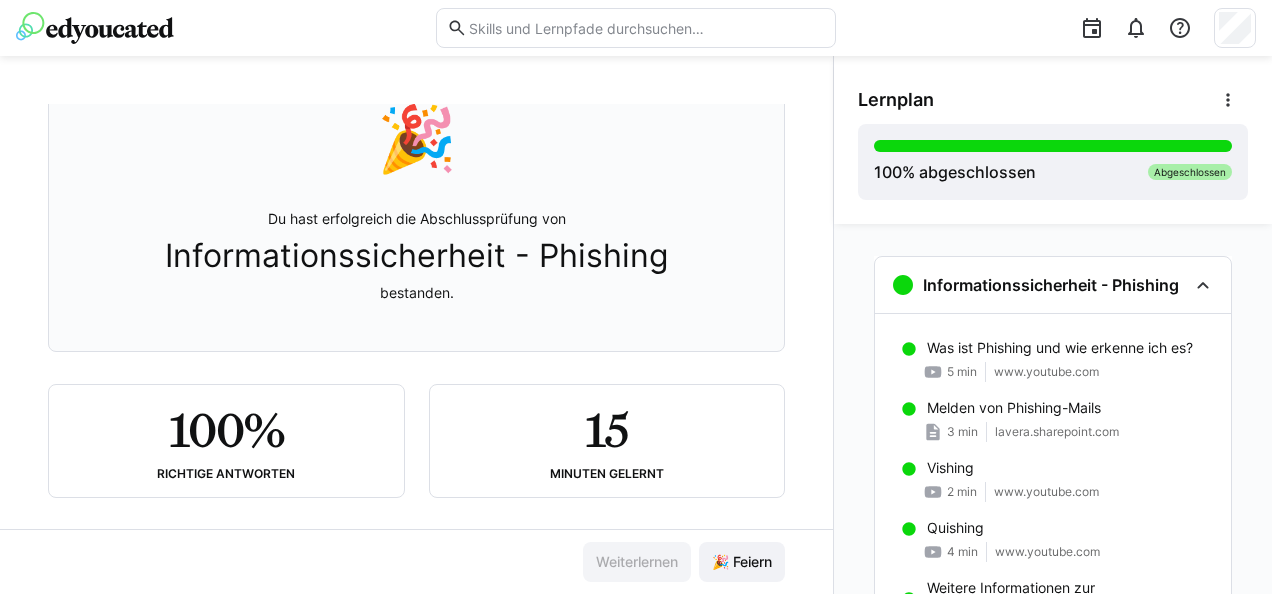 scroll, scrollTop: 167, scrollLeft: 0, axis: vertical 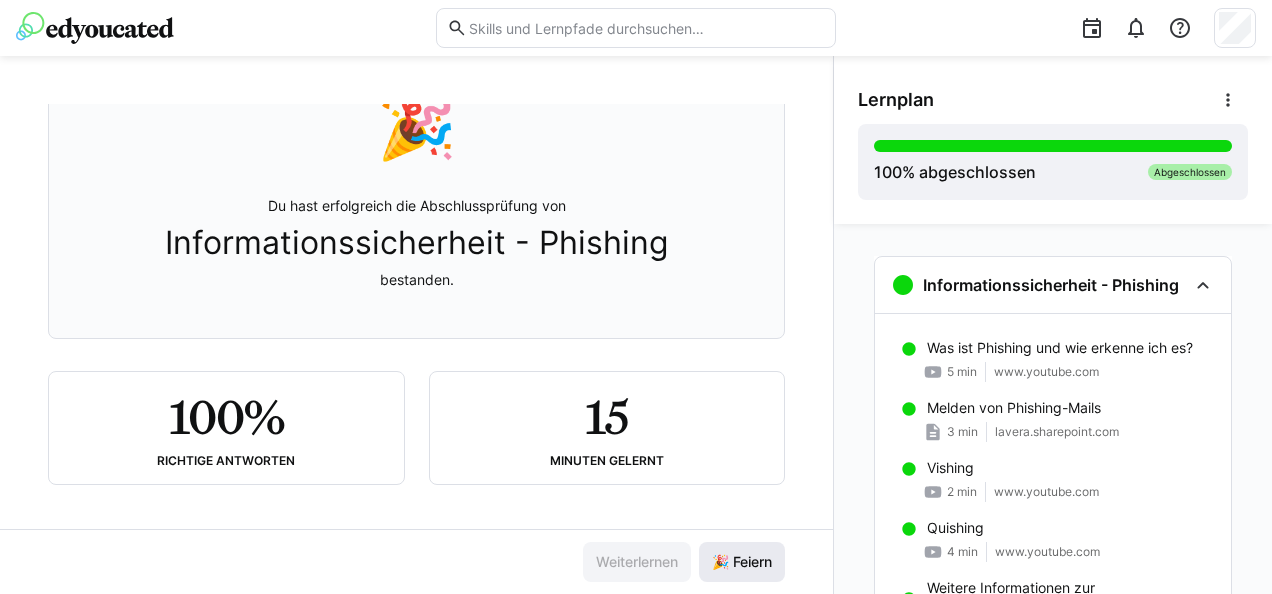 click on "🎉 Feiern" 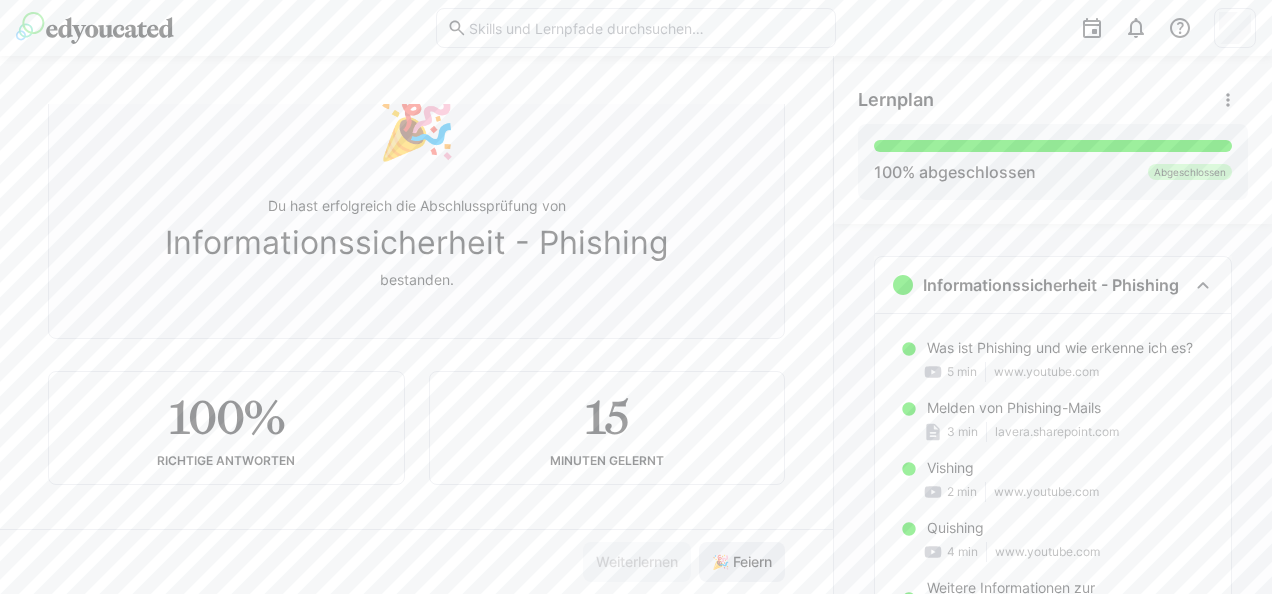 click on "🎉 Feiern" 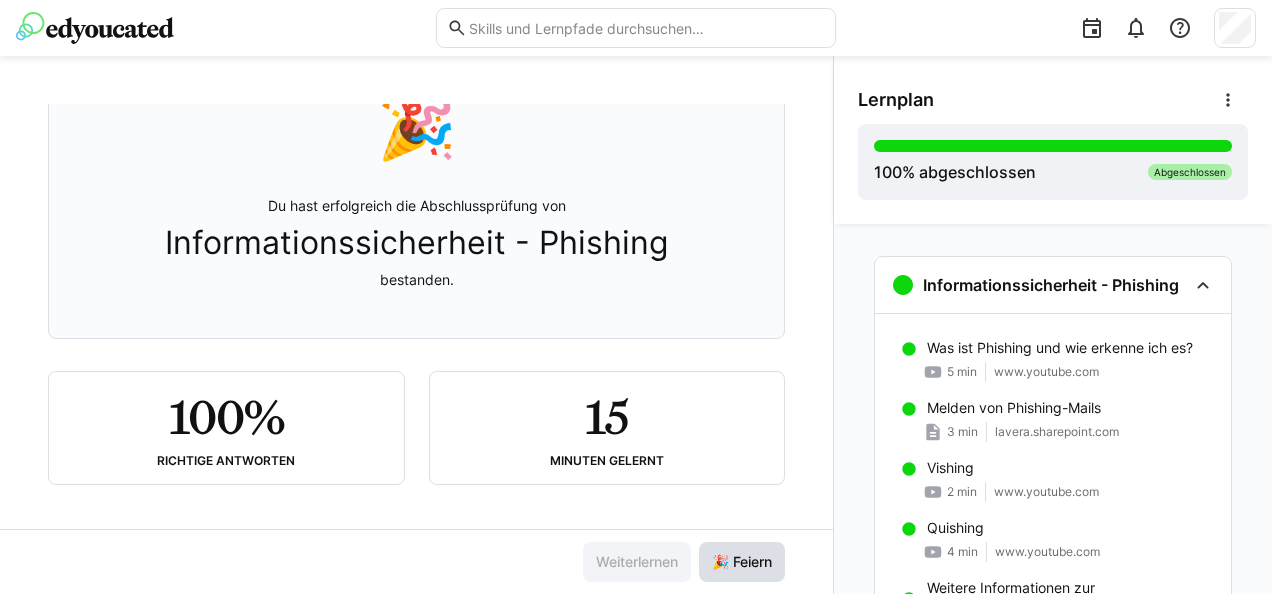 click on "🎉 Feiern" 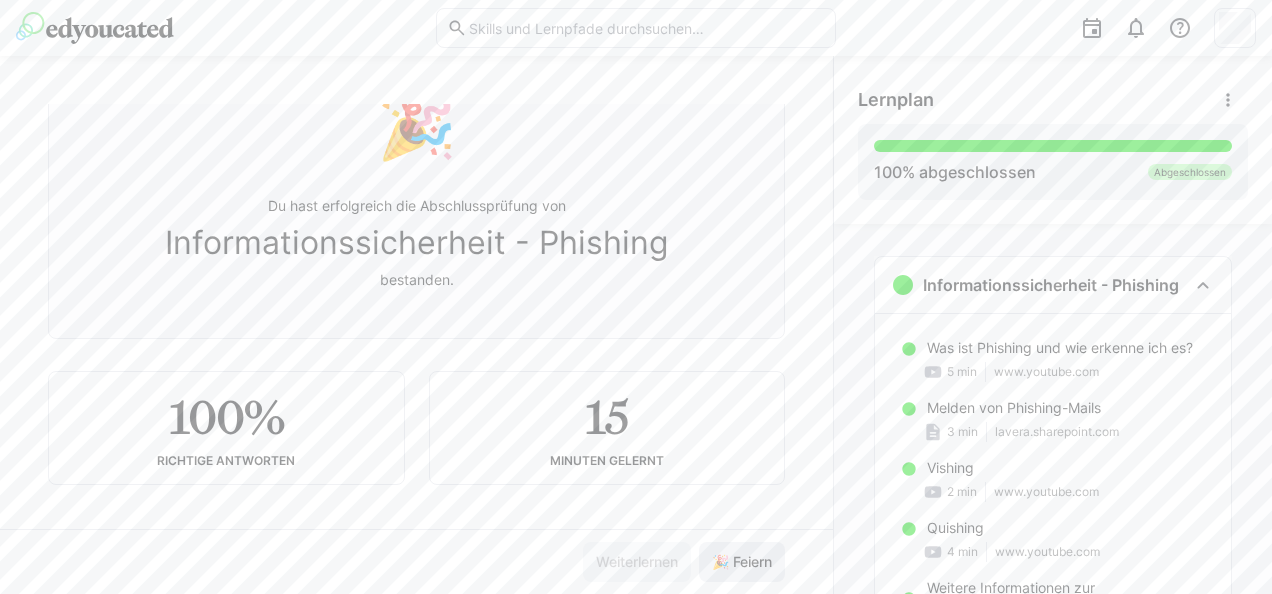 click on "🎉 Feiern" 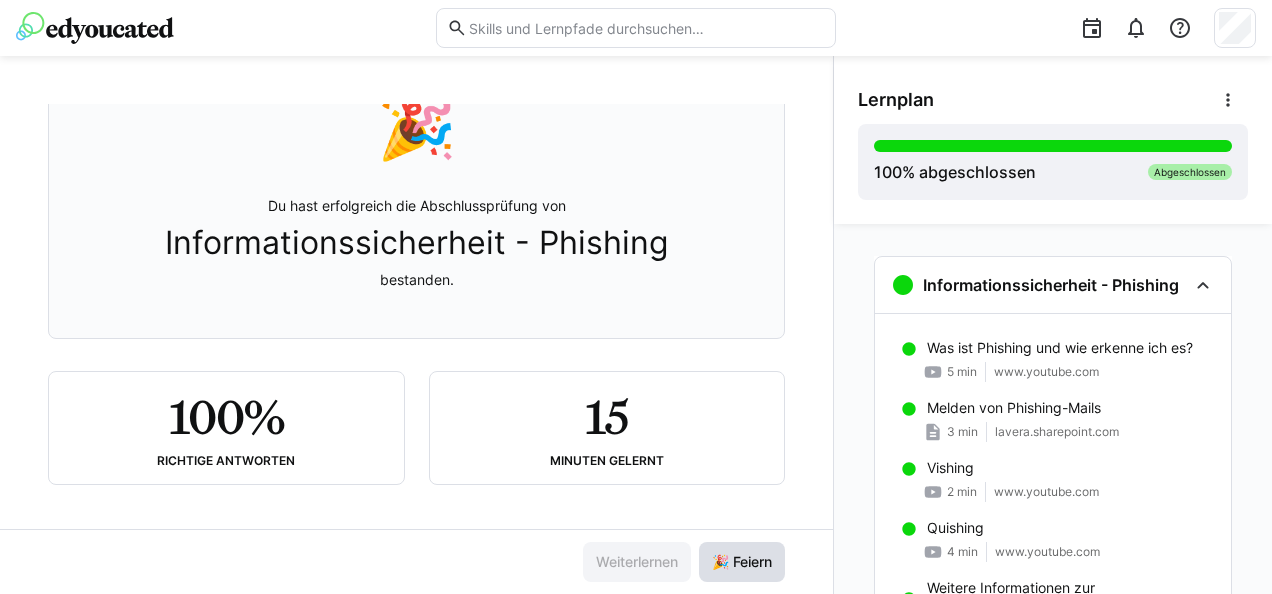 click on "🎉 Feiern" 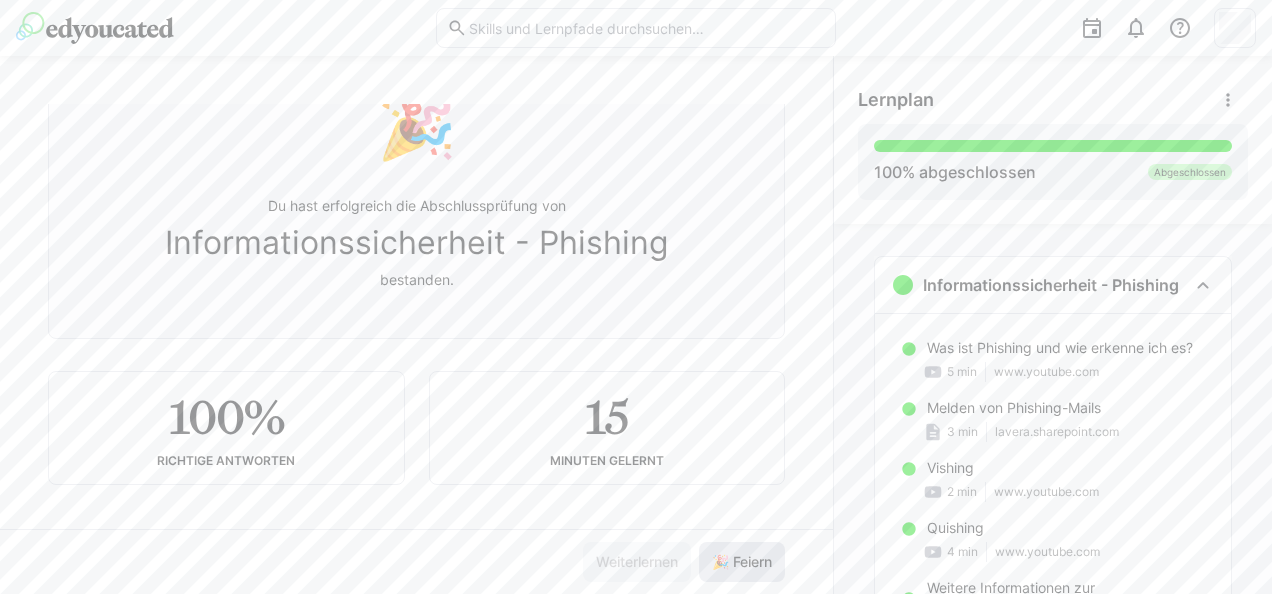 click on "🎉 Feiern" 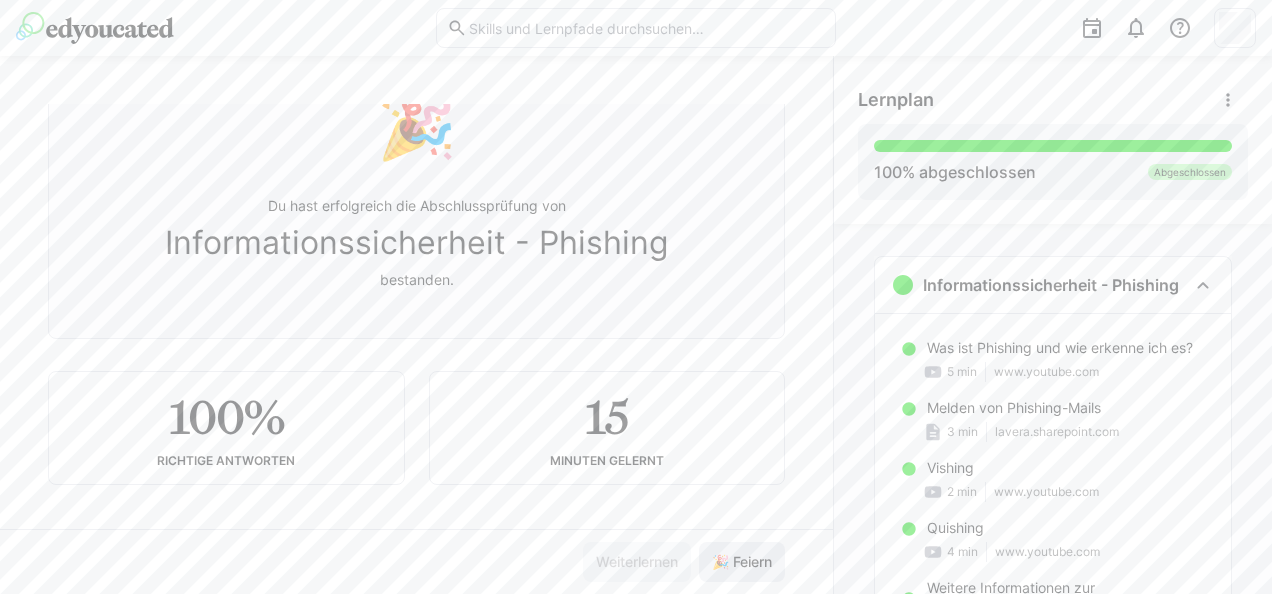 click on "🎉 Feiern" 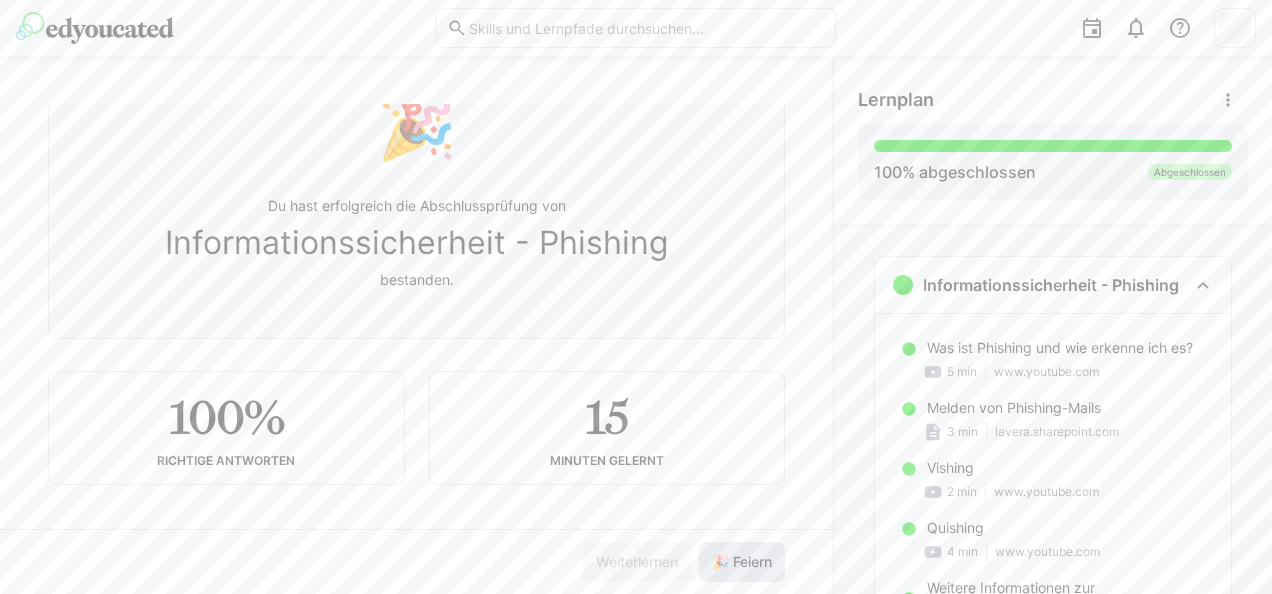 click on "🎉 Feiern" 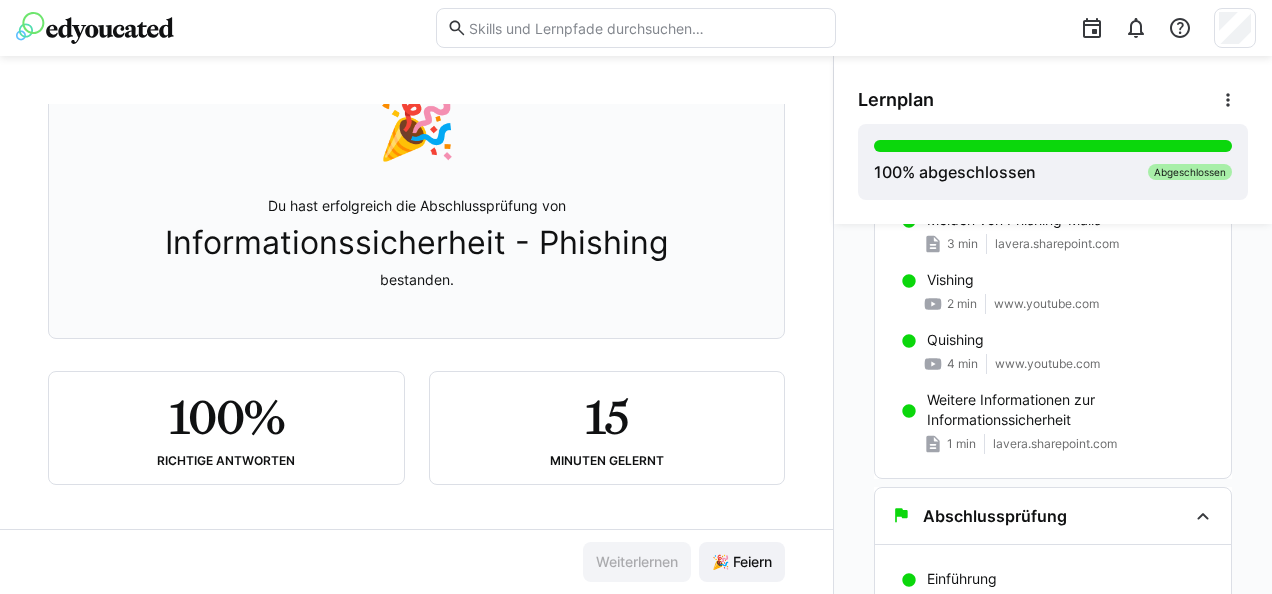 scroll, scrollTop: 297, scrollLeft: 0, axis: vertical 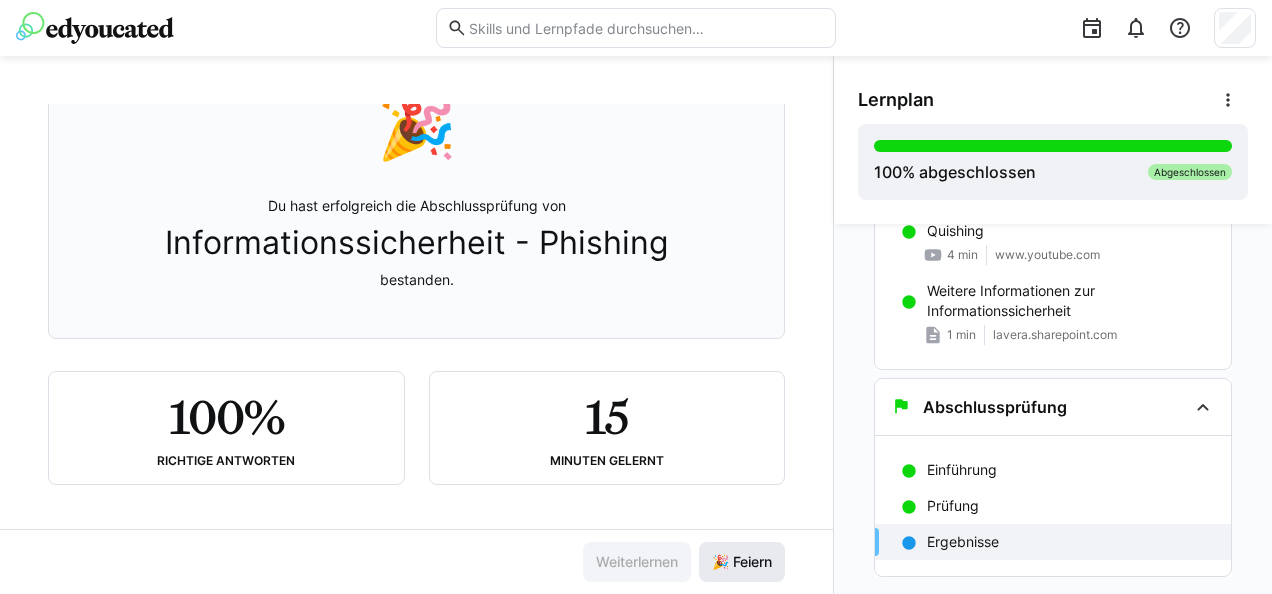 click on "🎉 Feiern" 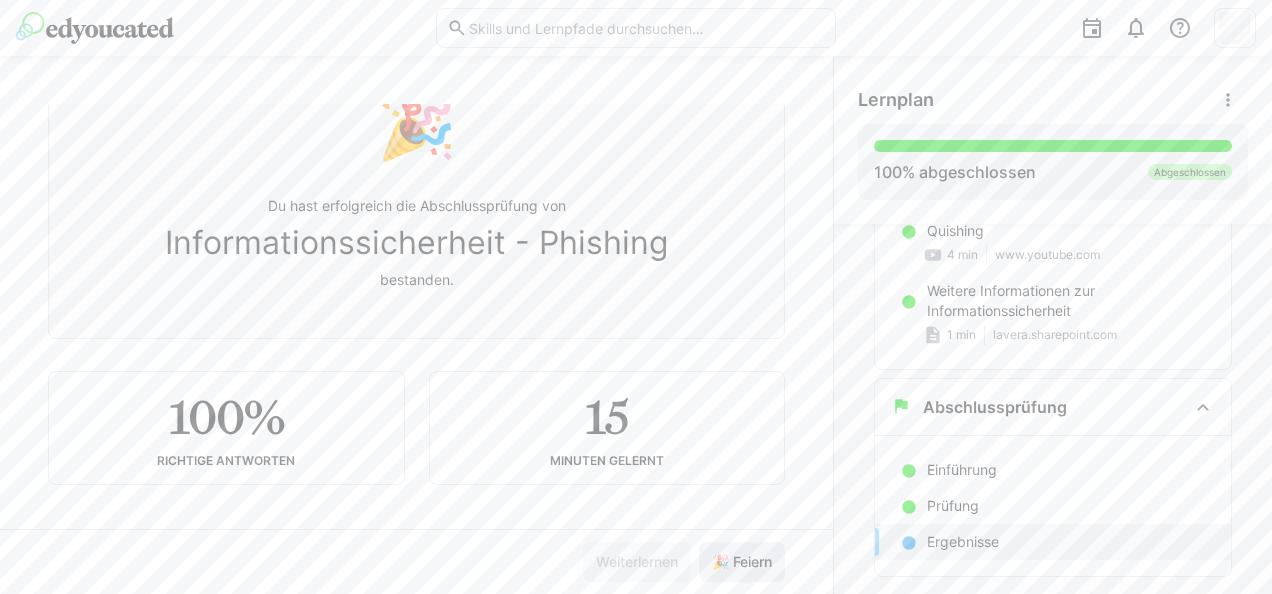 click on "🎉 Feiern" 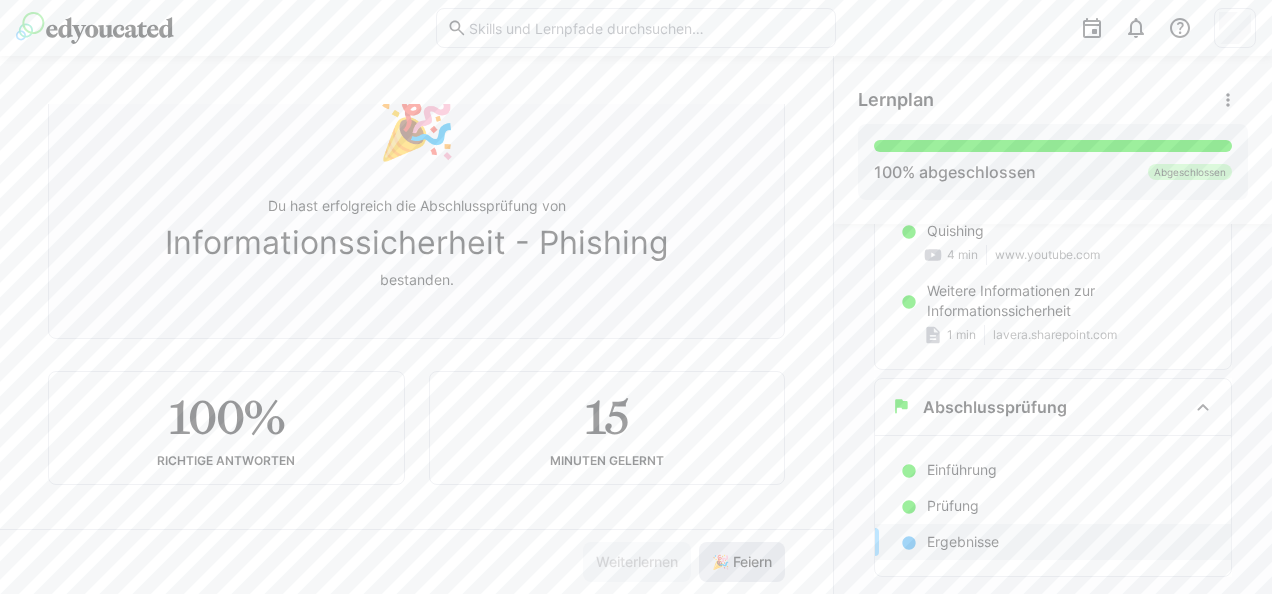 click on "🎉 Feiern" 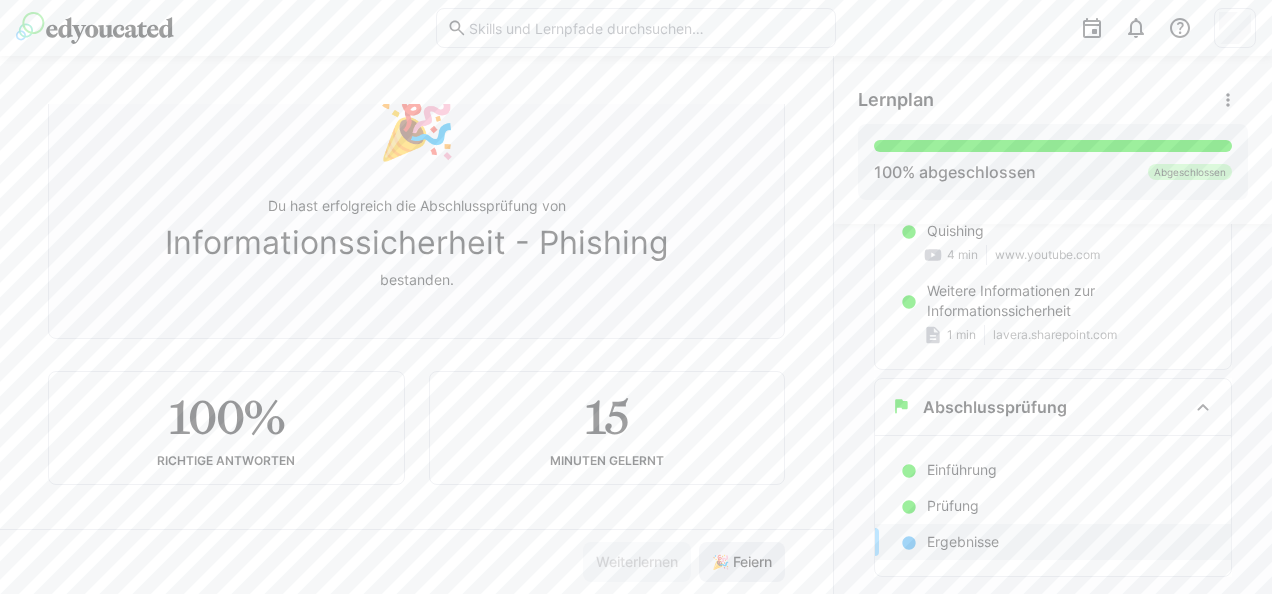 click on "🎉 Feiern" 